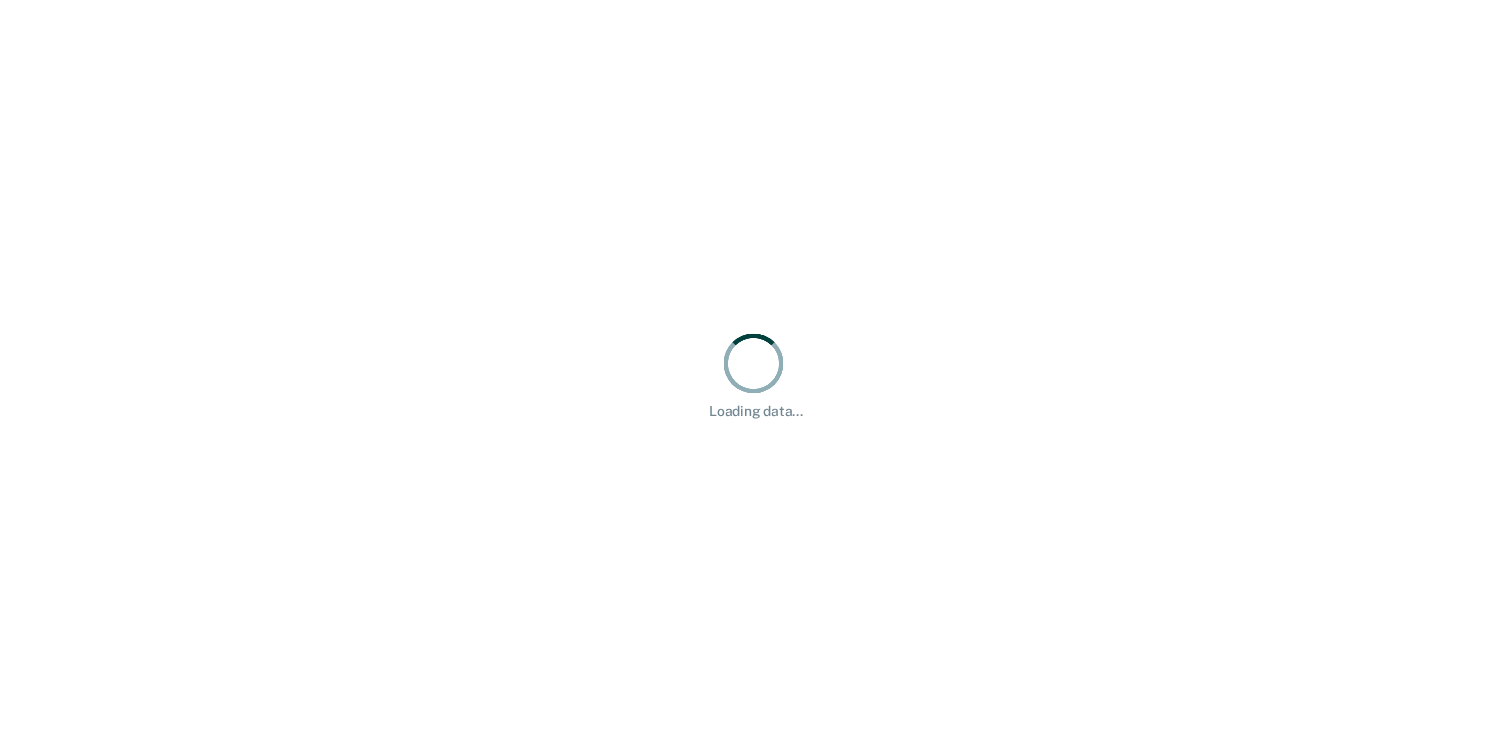 scroll, scrollTop: 0, scrollLeft: 0, axis: both 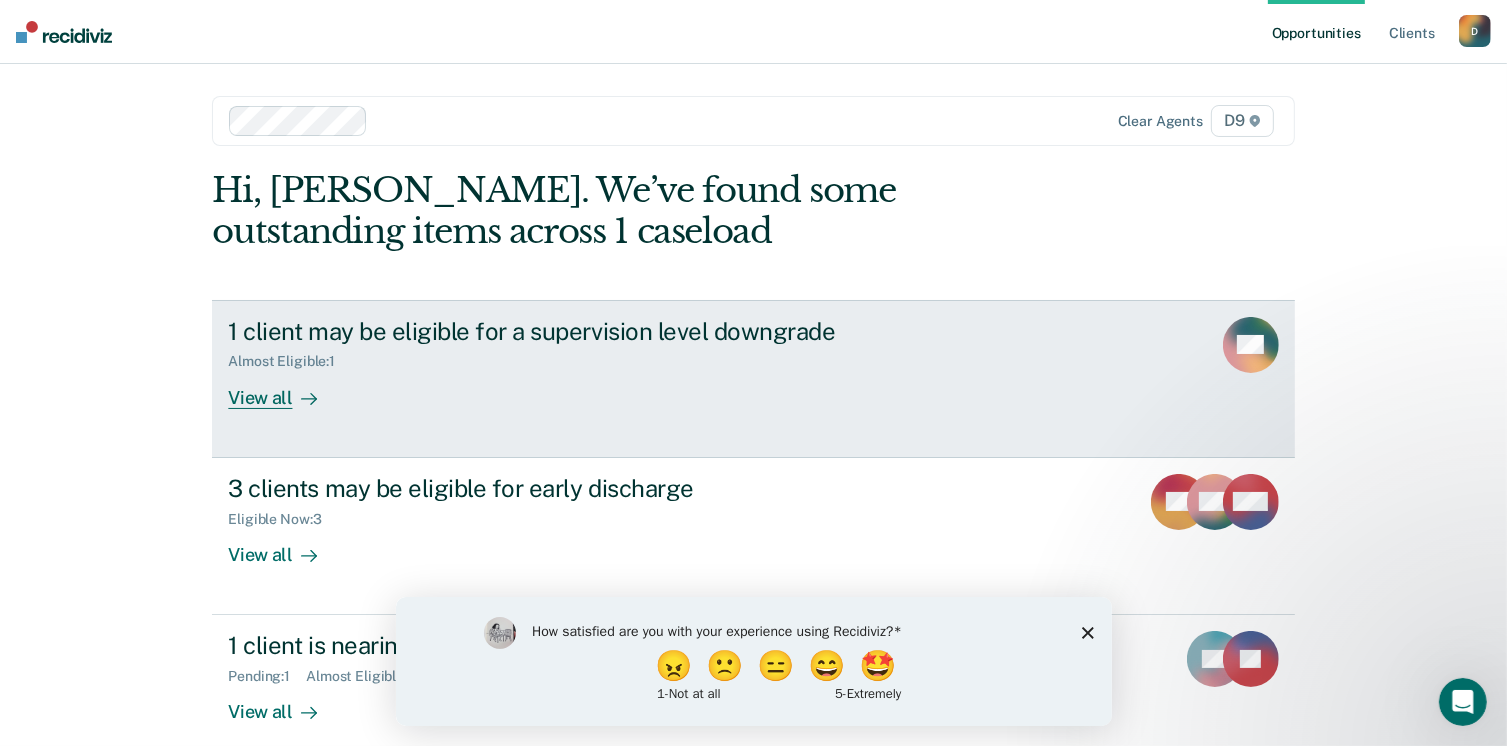 click on "View all" at bounding box center [284, 389] 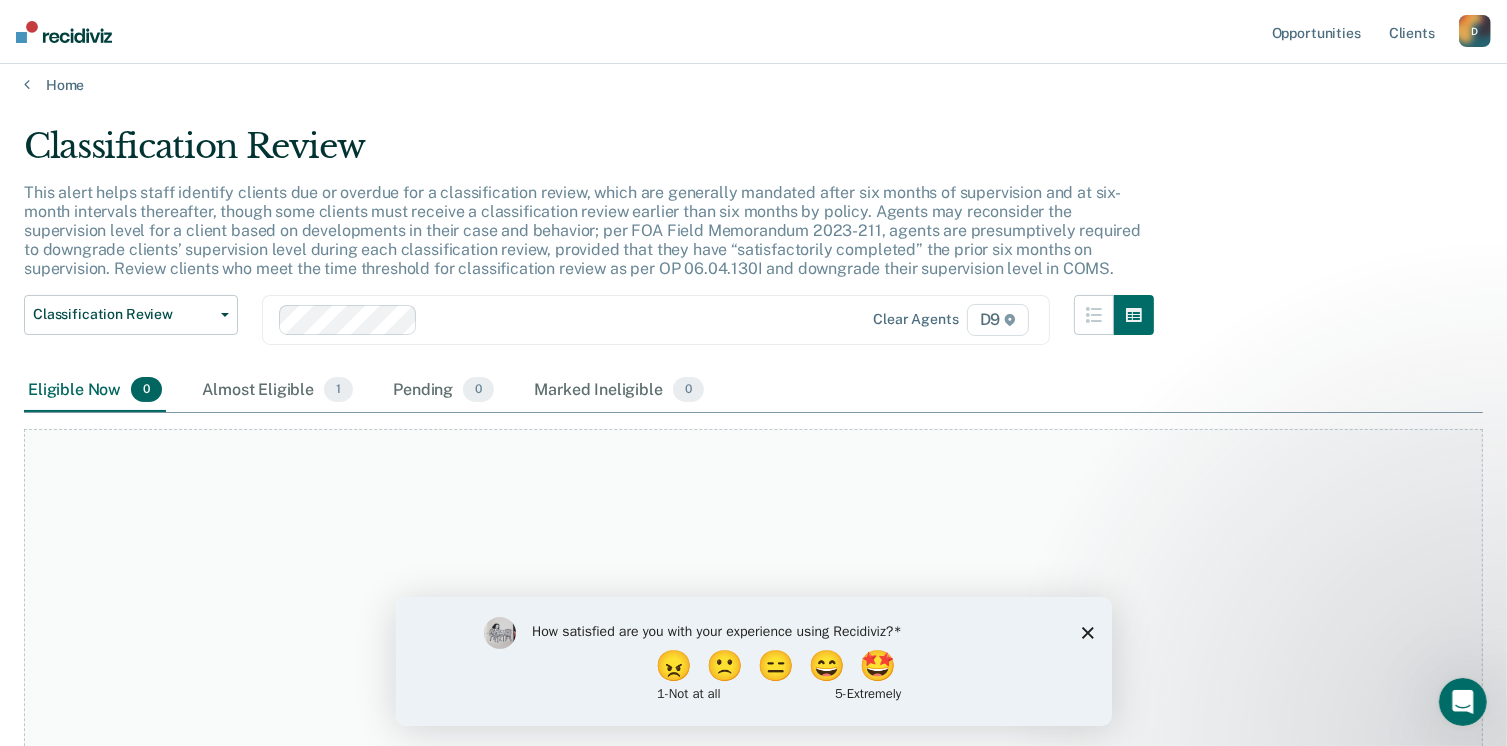 scroll, scrollTop: 0, scrollLeft: 0, axis: both 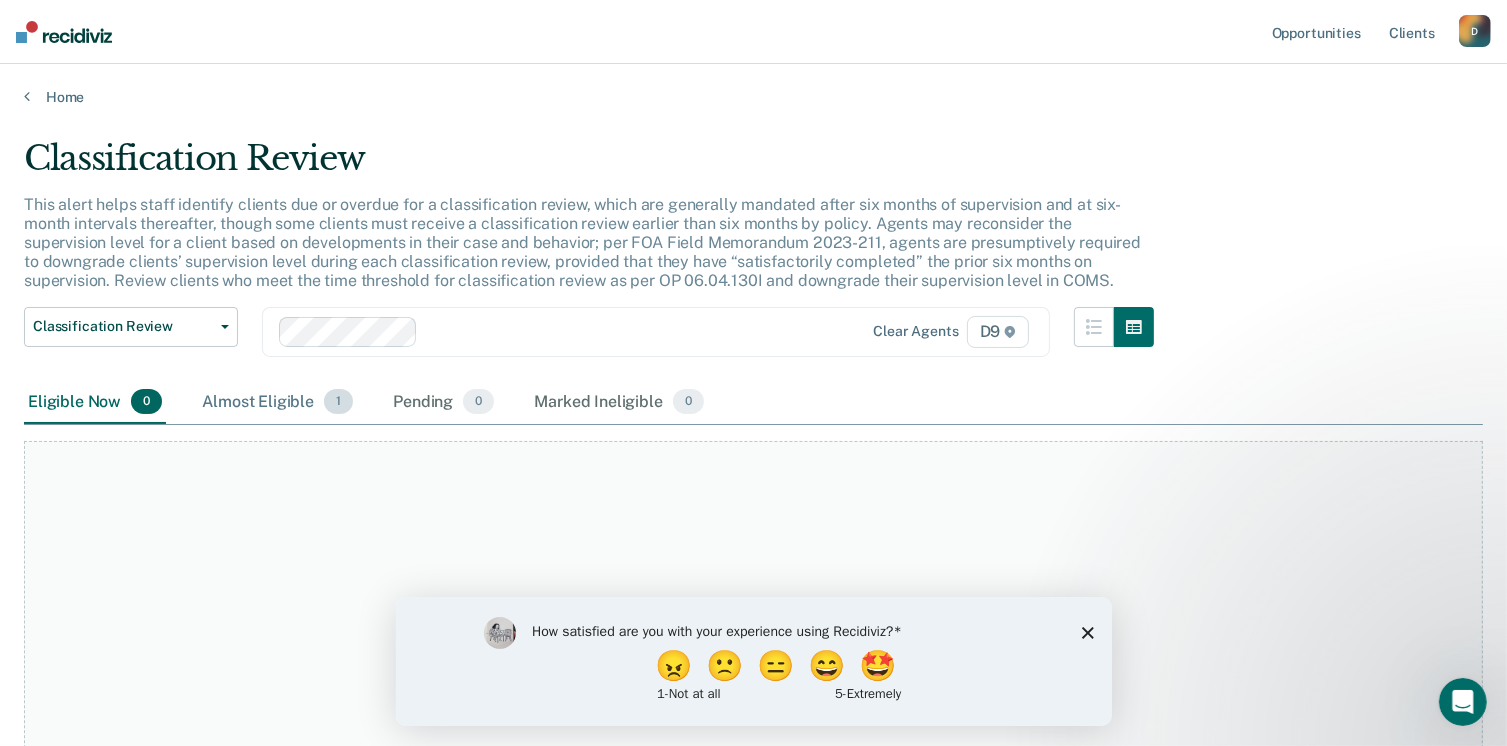 click on "Almost Eligible 1" at bounding box center [277, 403] 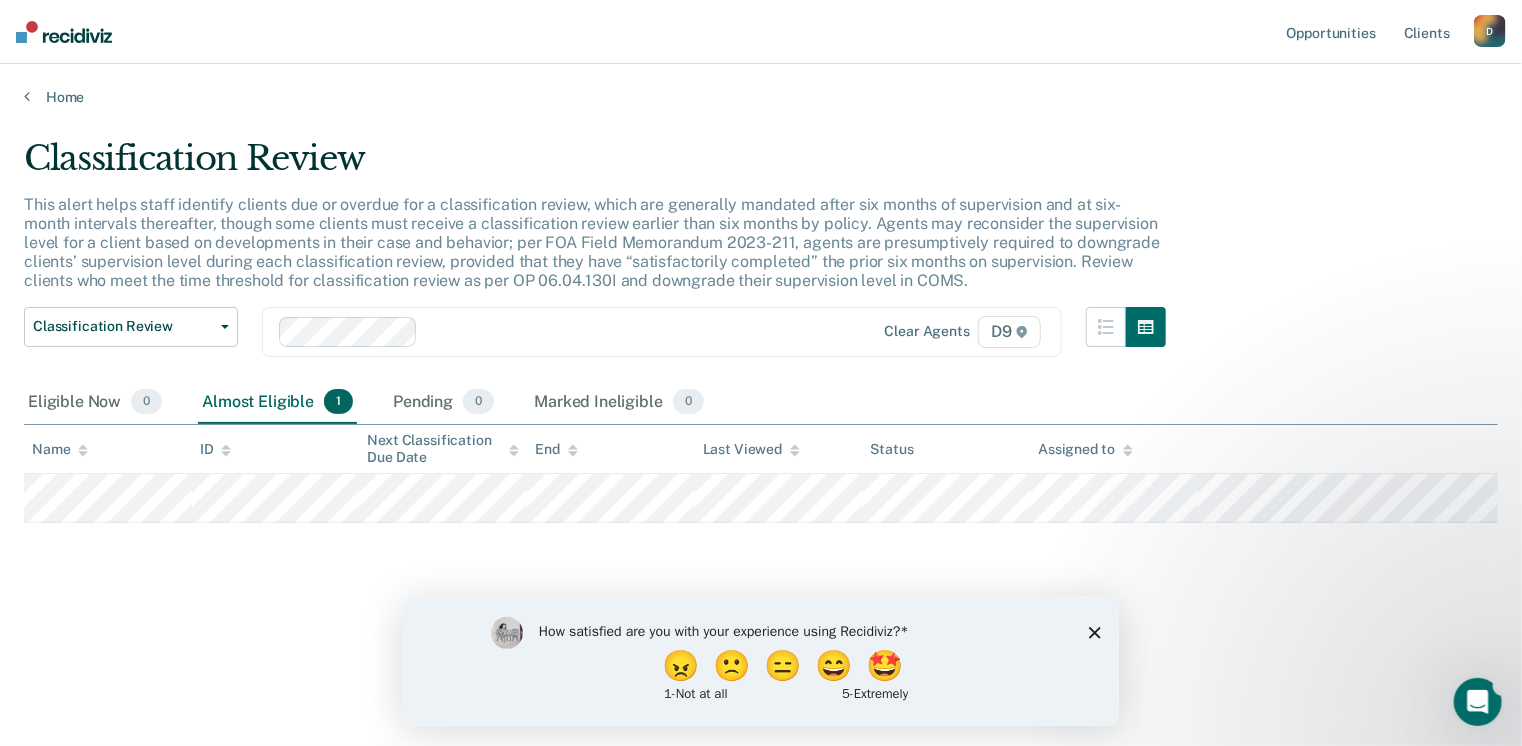 click 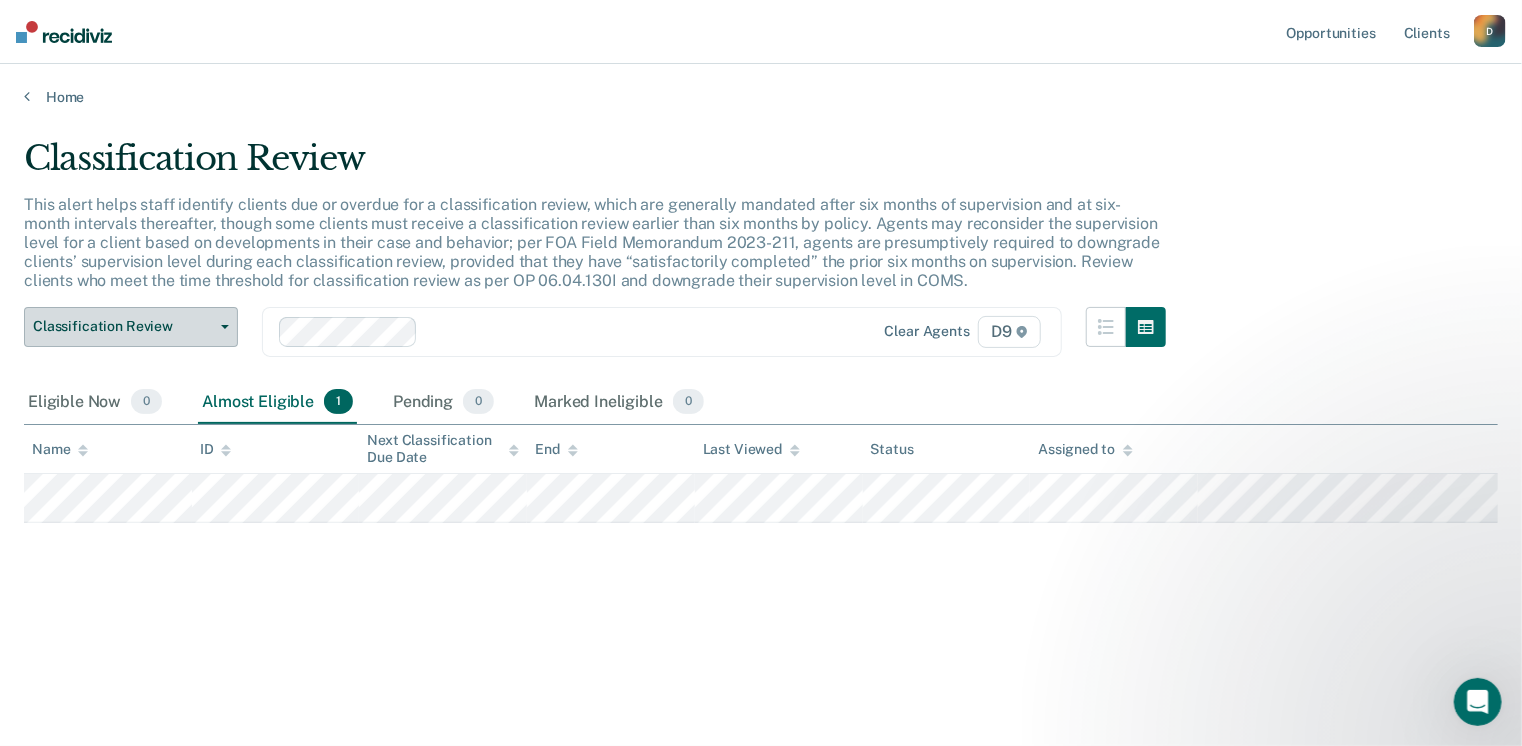 click on "Classification Review" at bounding box center [123, 326] 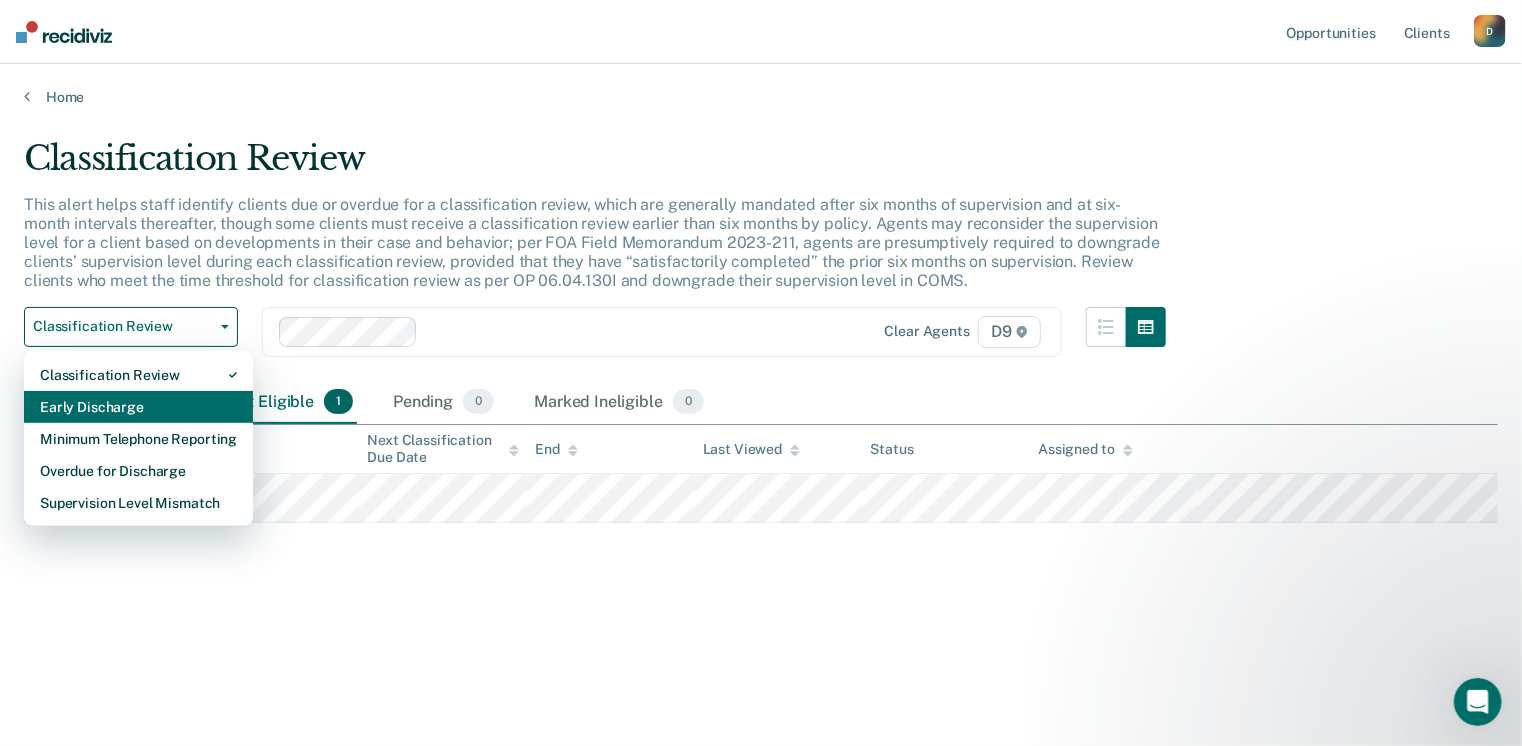 click on "Early Discharge" at bounding box center (138, 407) 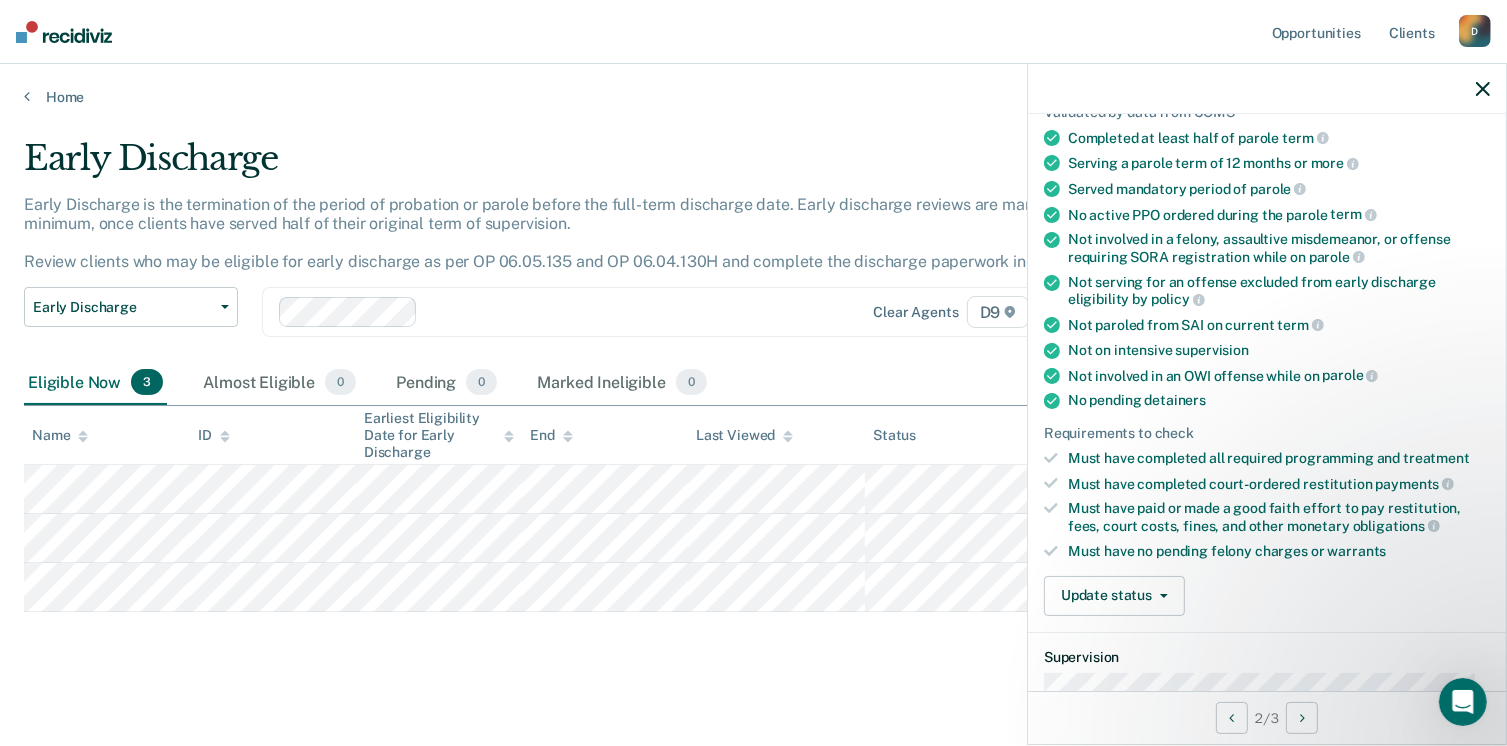scroll, scrollTop: 200, scrollLeft: 0, axis: vertical 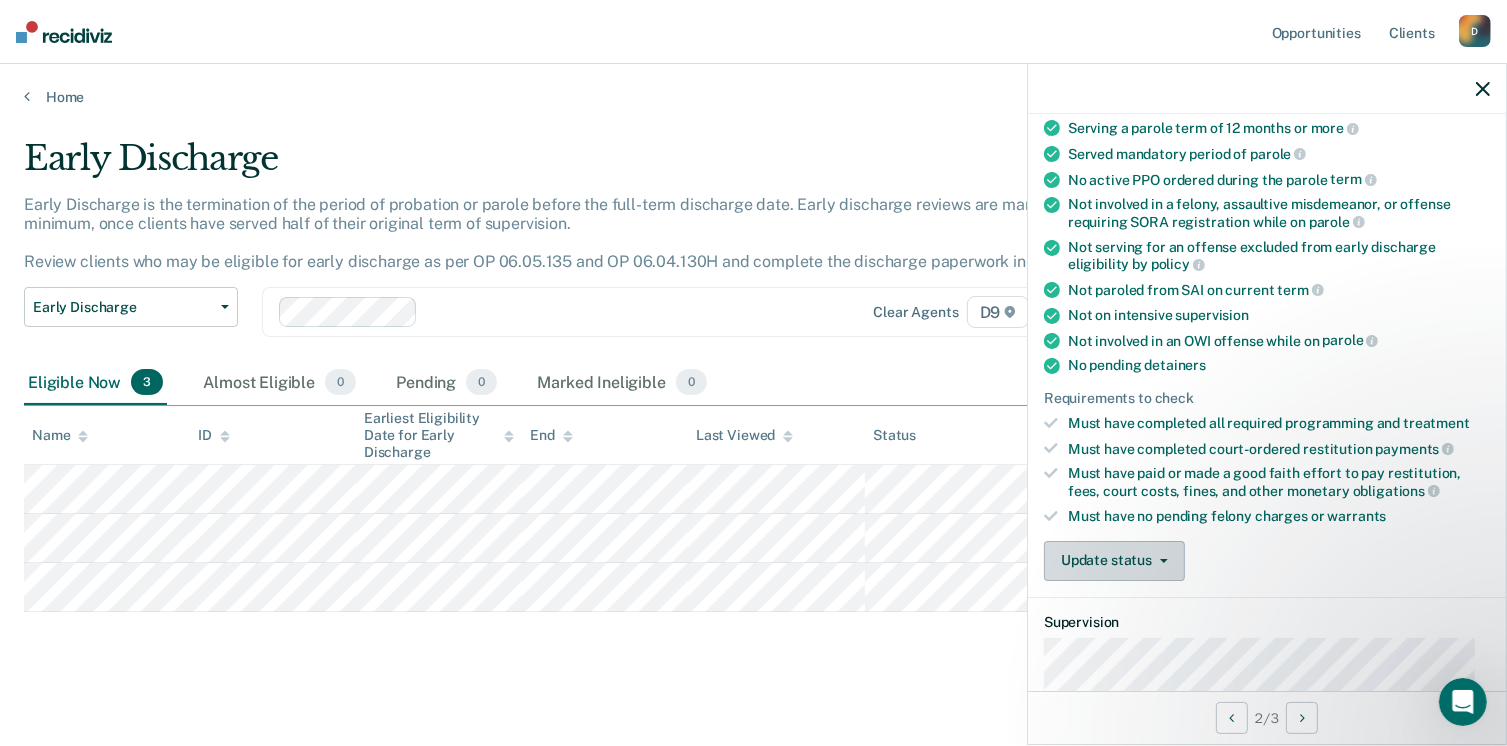 click on "Update status" at bounding box center (1114, 561) 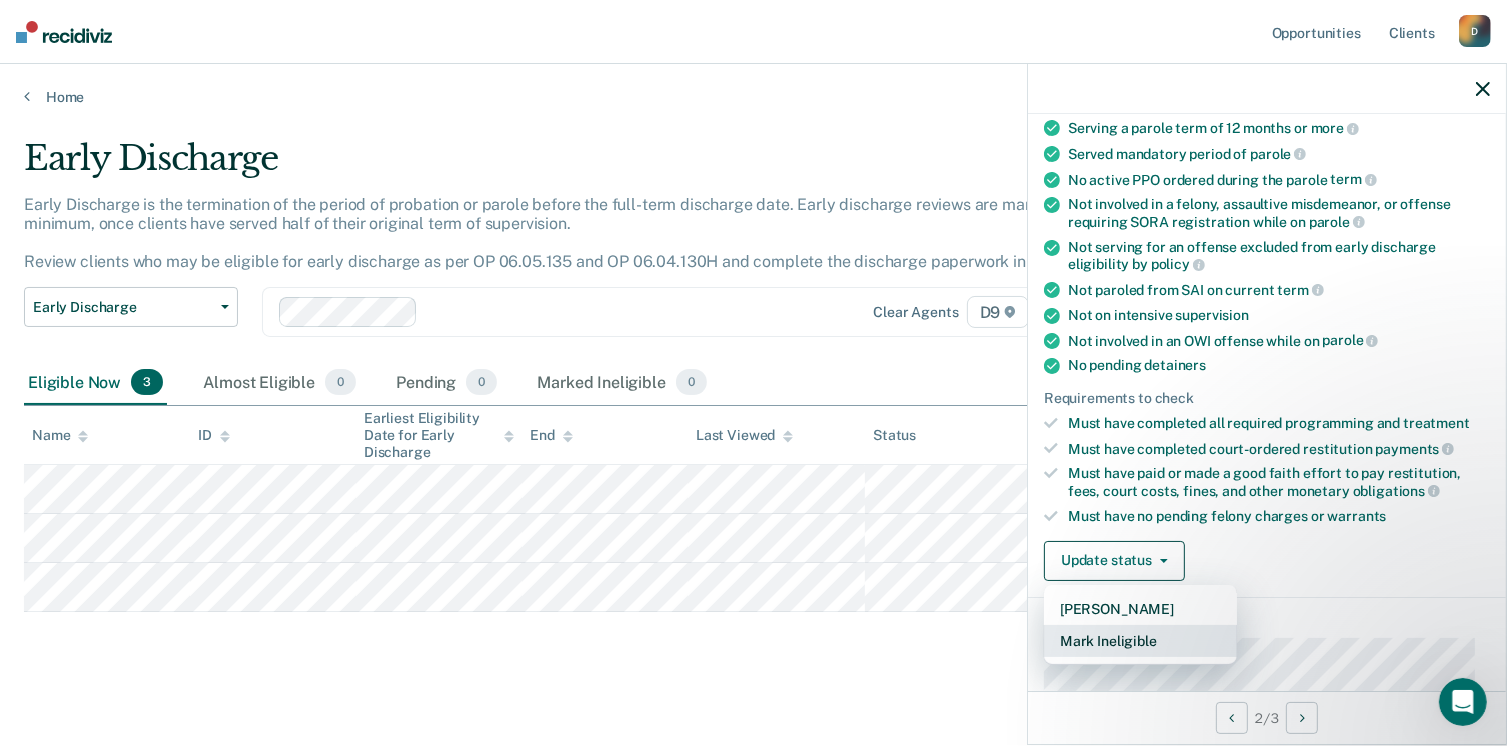 click on "Mark Ineligible" at bounding box center [1140, 641] 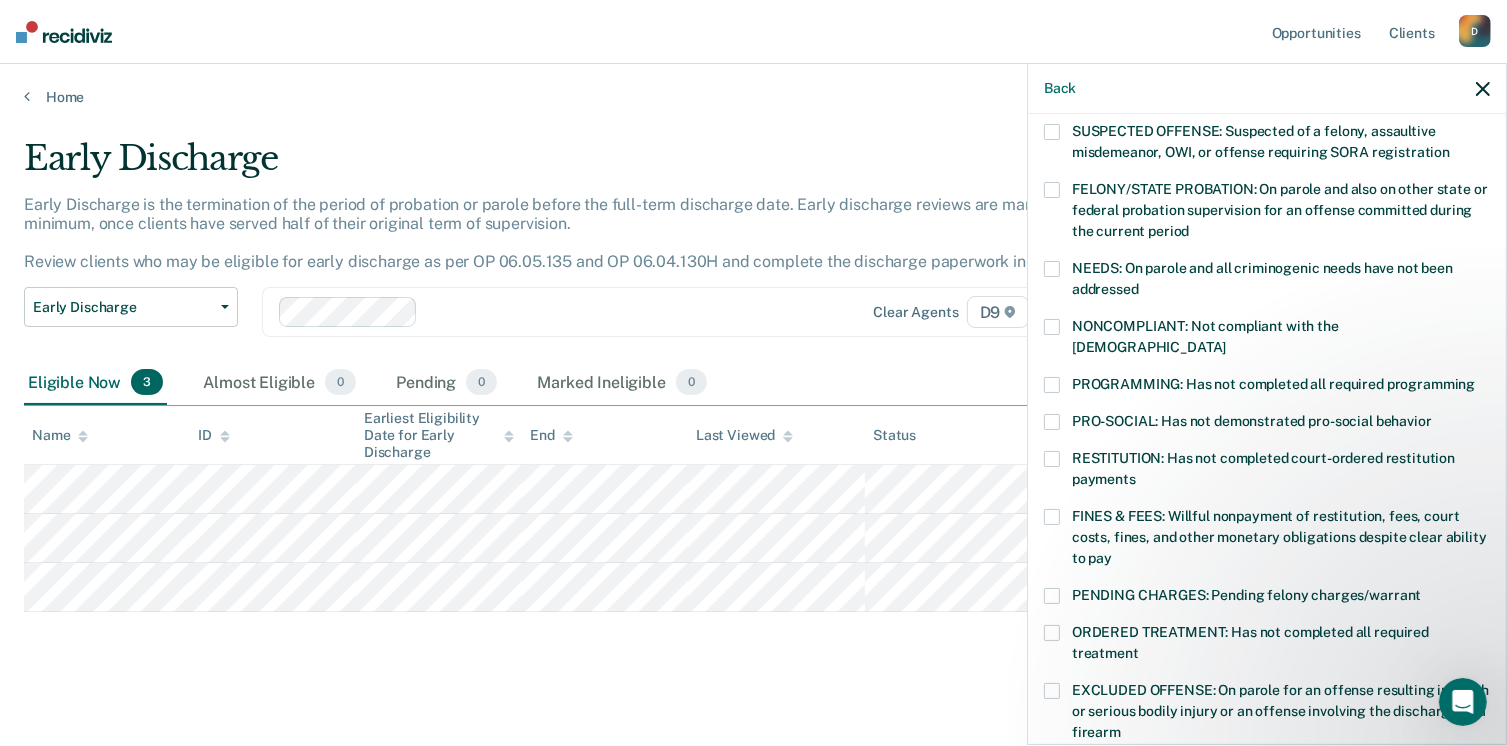 click at bounding box center (1052, 327) 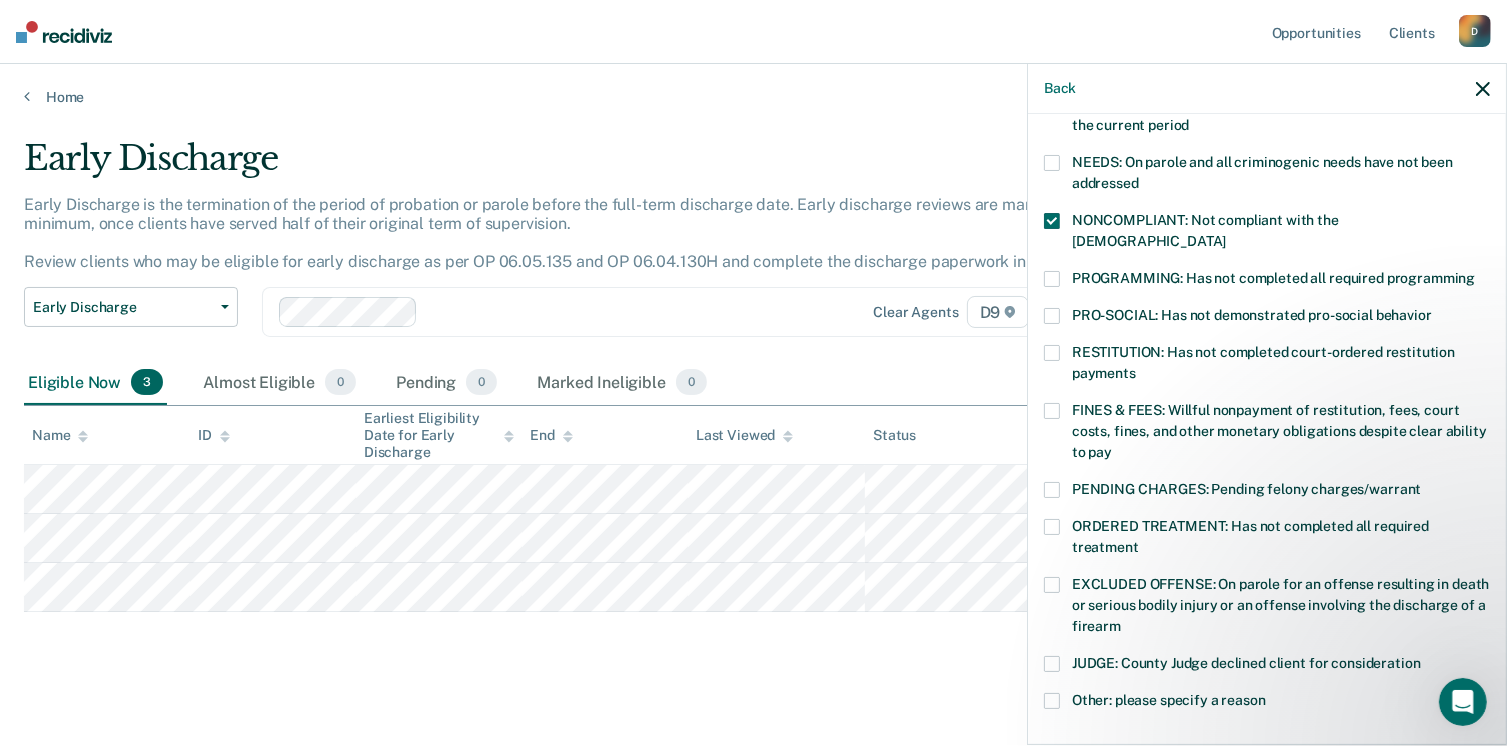 scroll, scrollTop: 551, scrollLeft: 0, axis: vertical 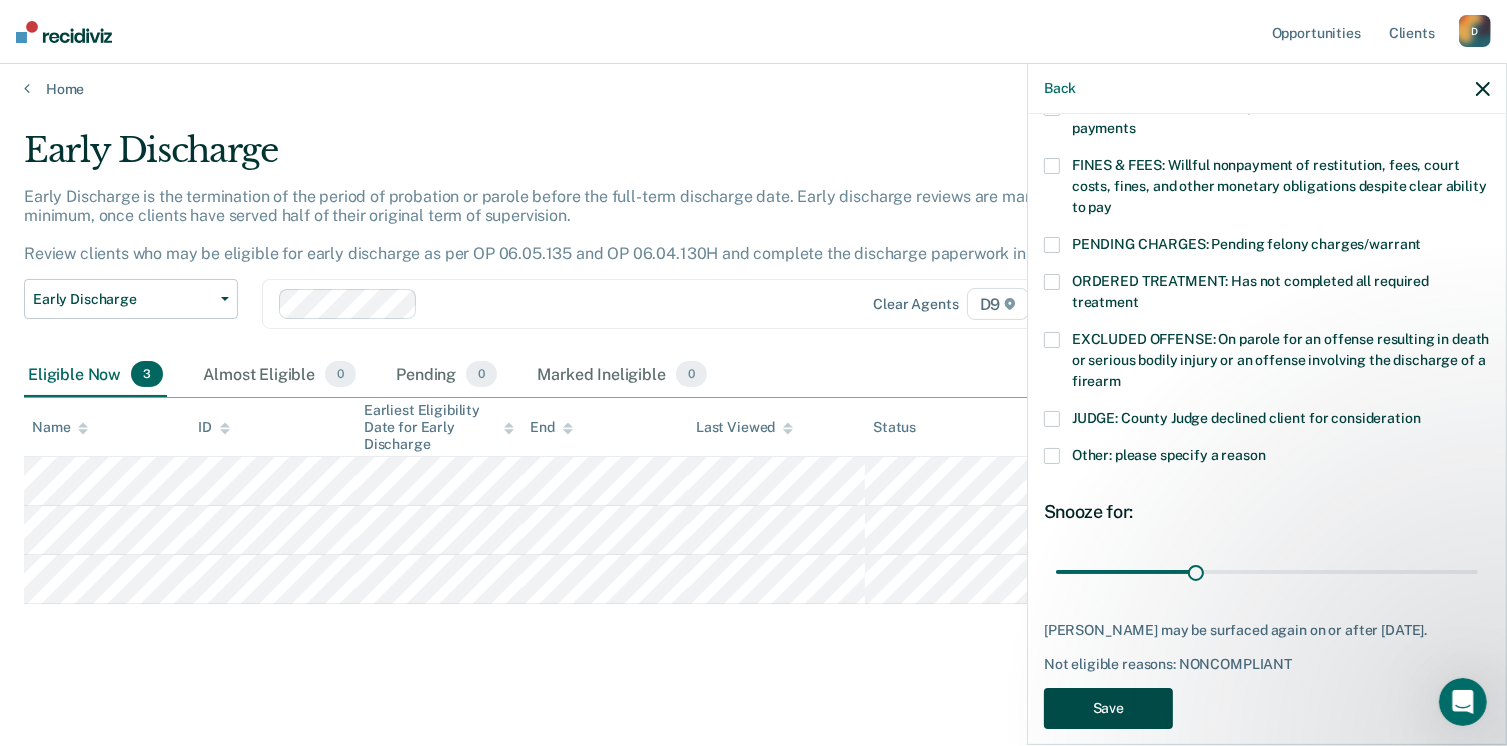 click on "Save" at bounding box center [1108, 708] 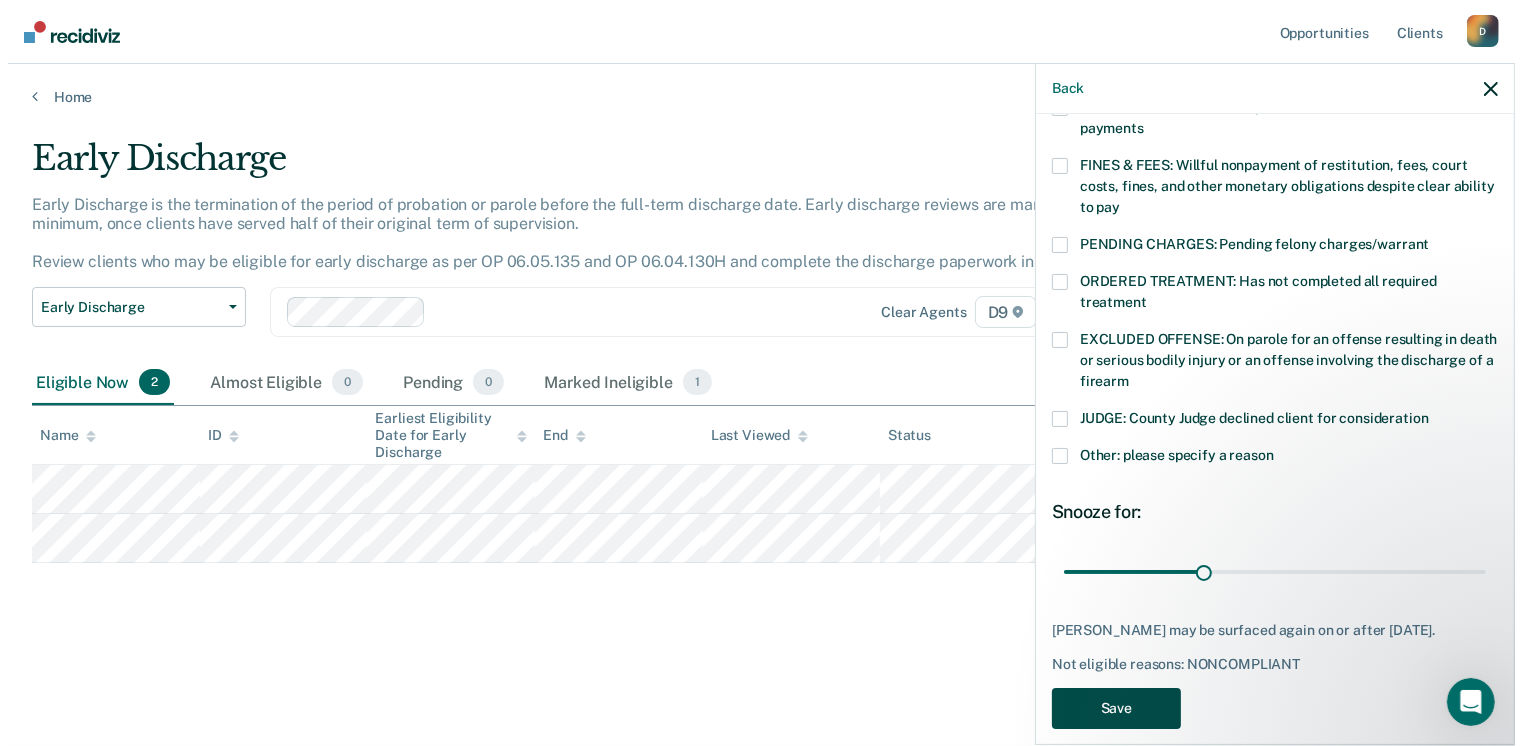 scroll, scrollTop: 0, scrollLeft: 0, axis: both 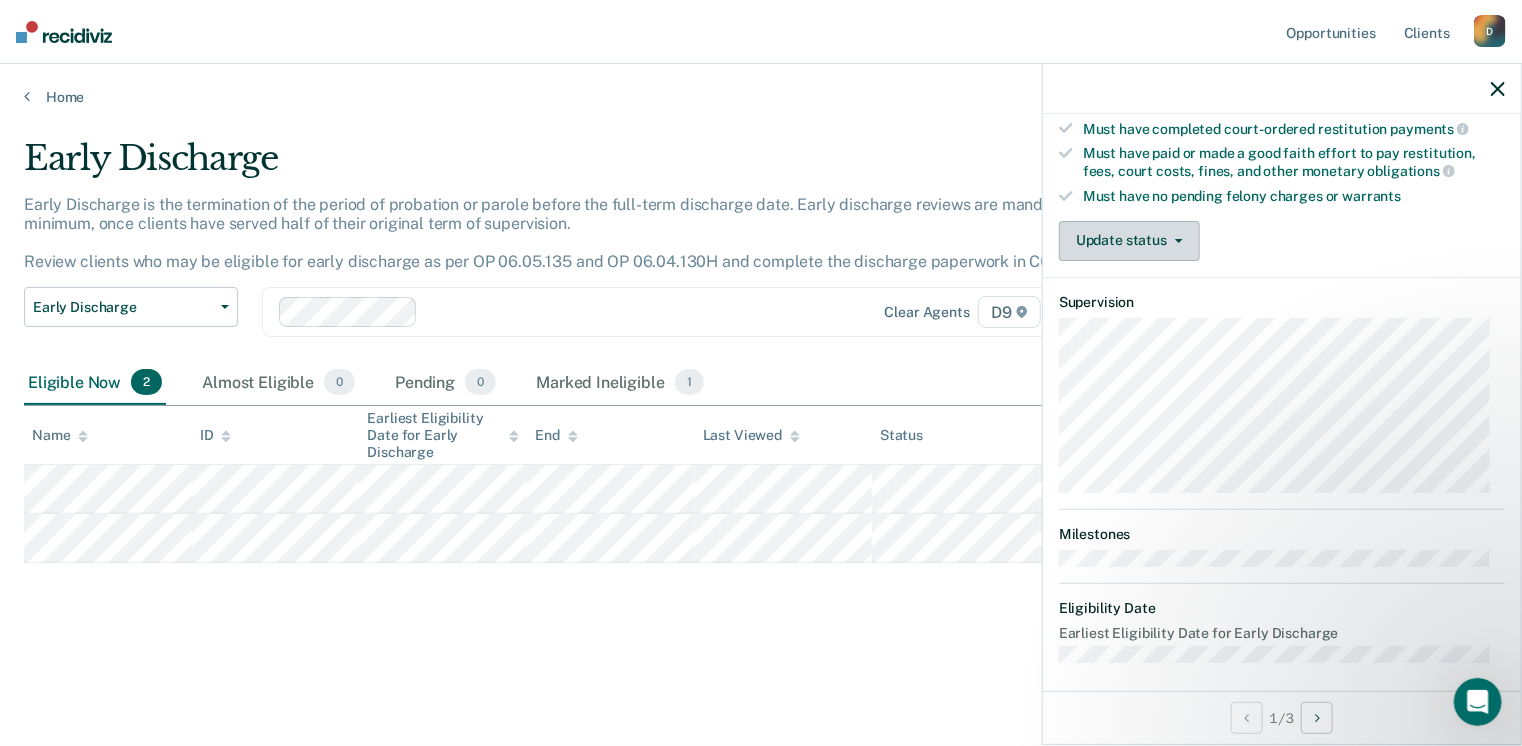 click on "Update status" at bounding box center (1129, 241) 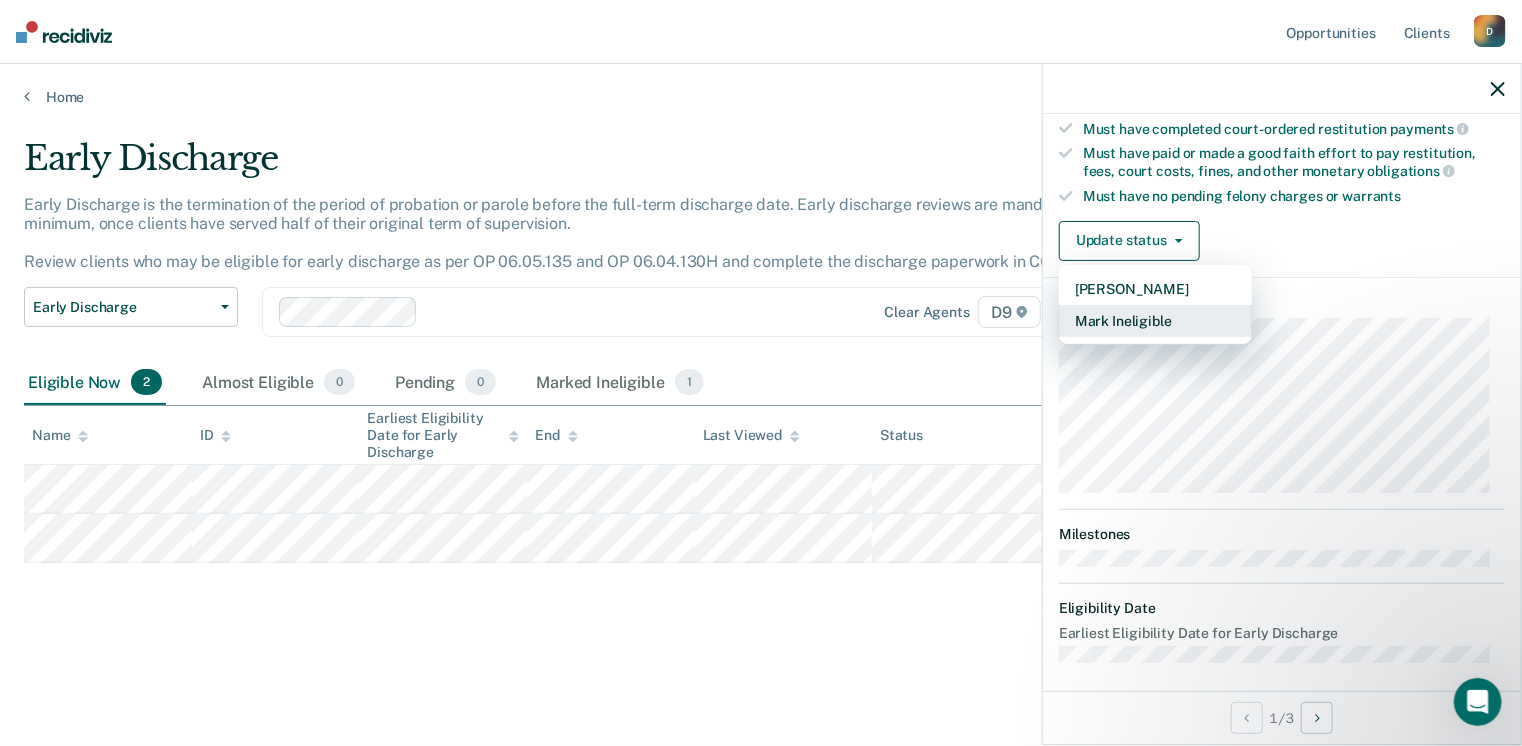 click on "Mark Ineligible" at bounding box center [1155, 321] 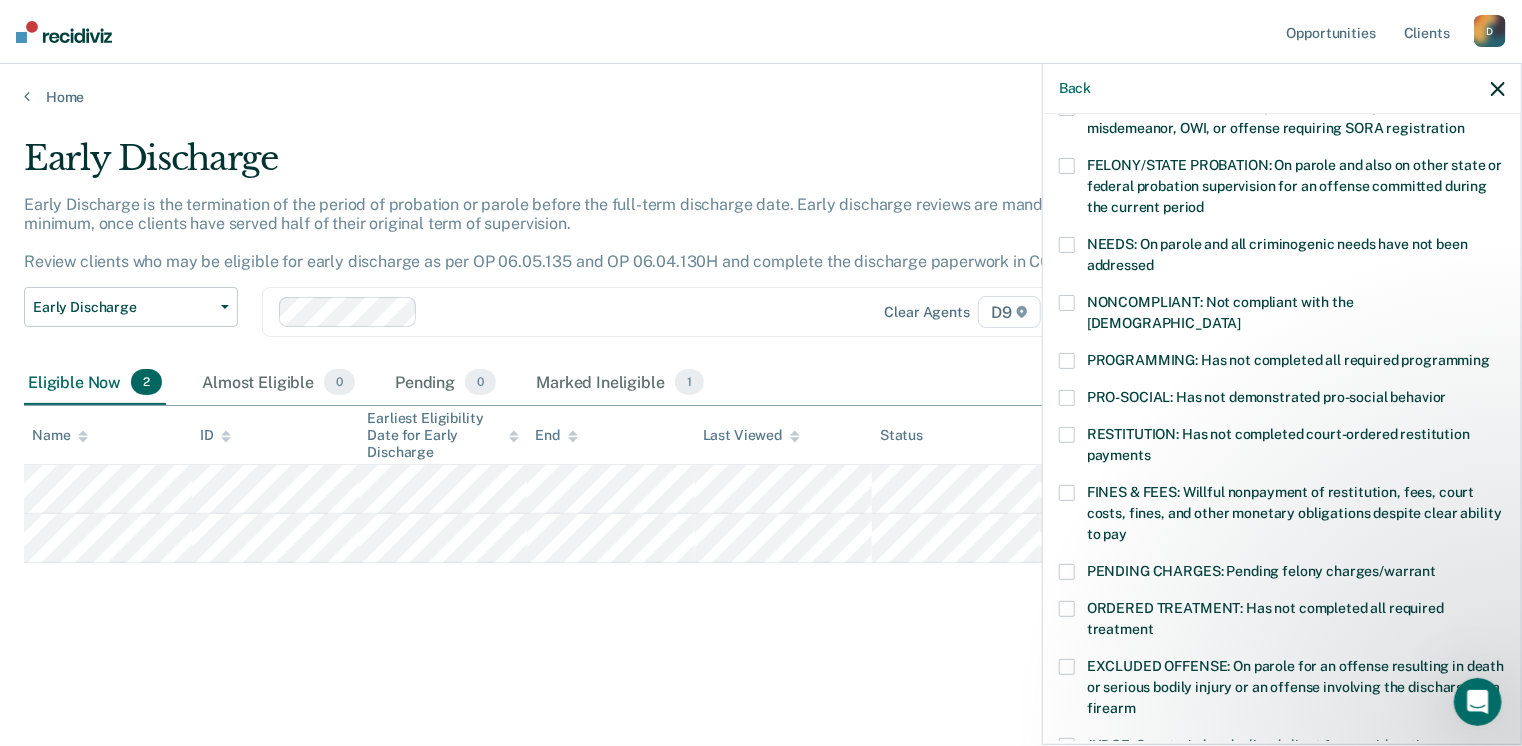 scroll, scrollTop: 220, scrollLeft: 0, axis: vertical 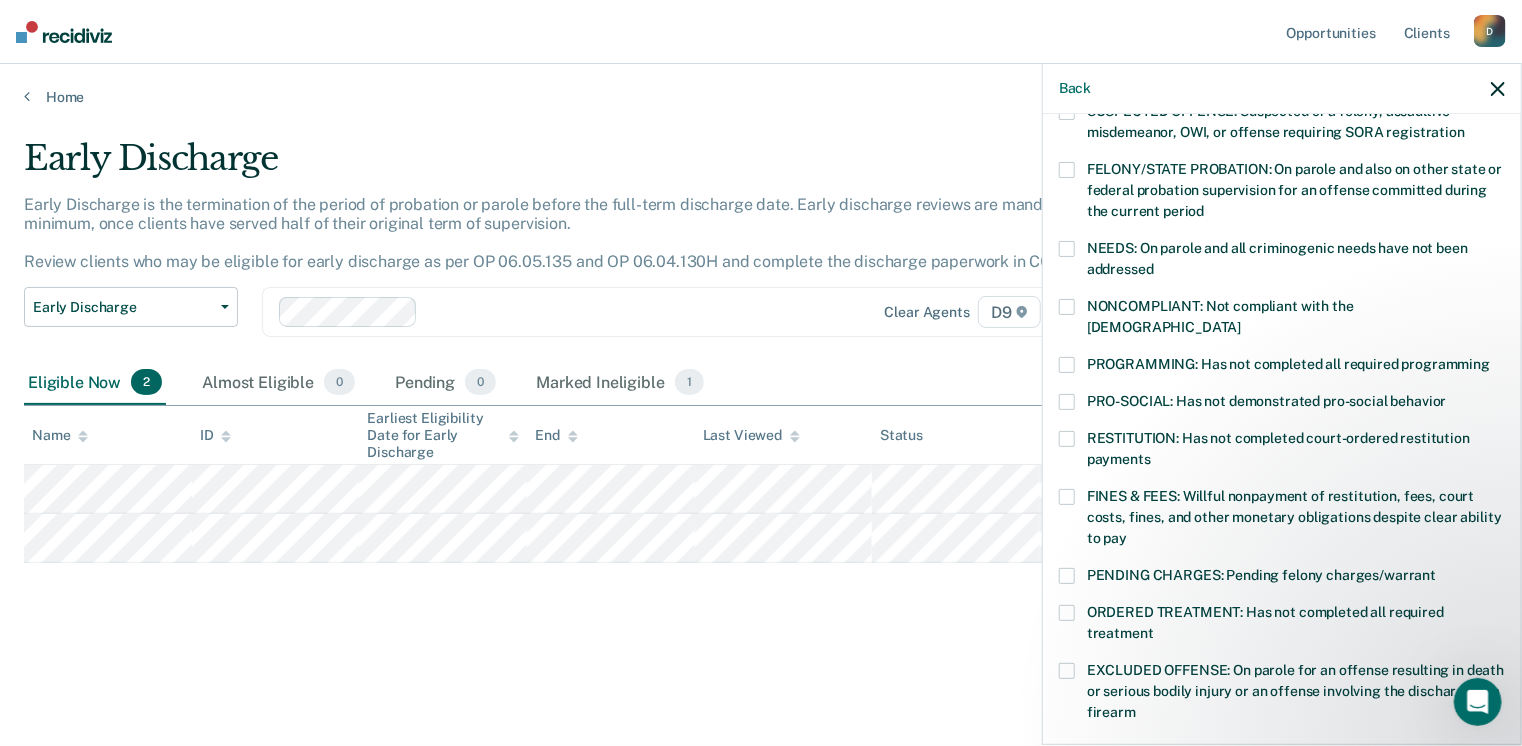 click at bounding box center [1067, 307] 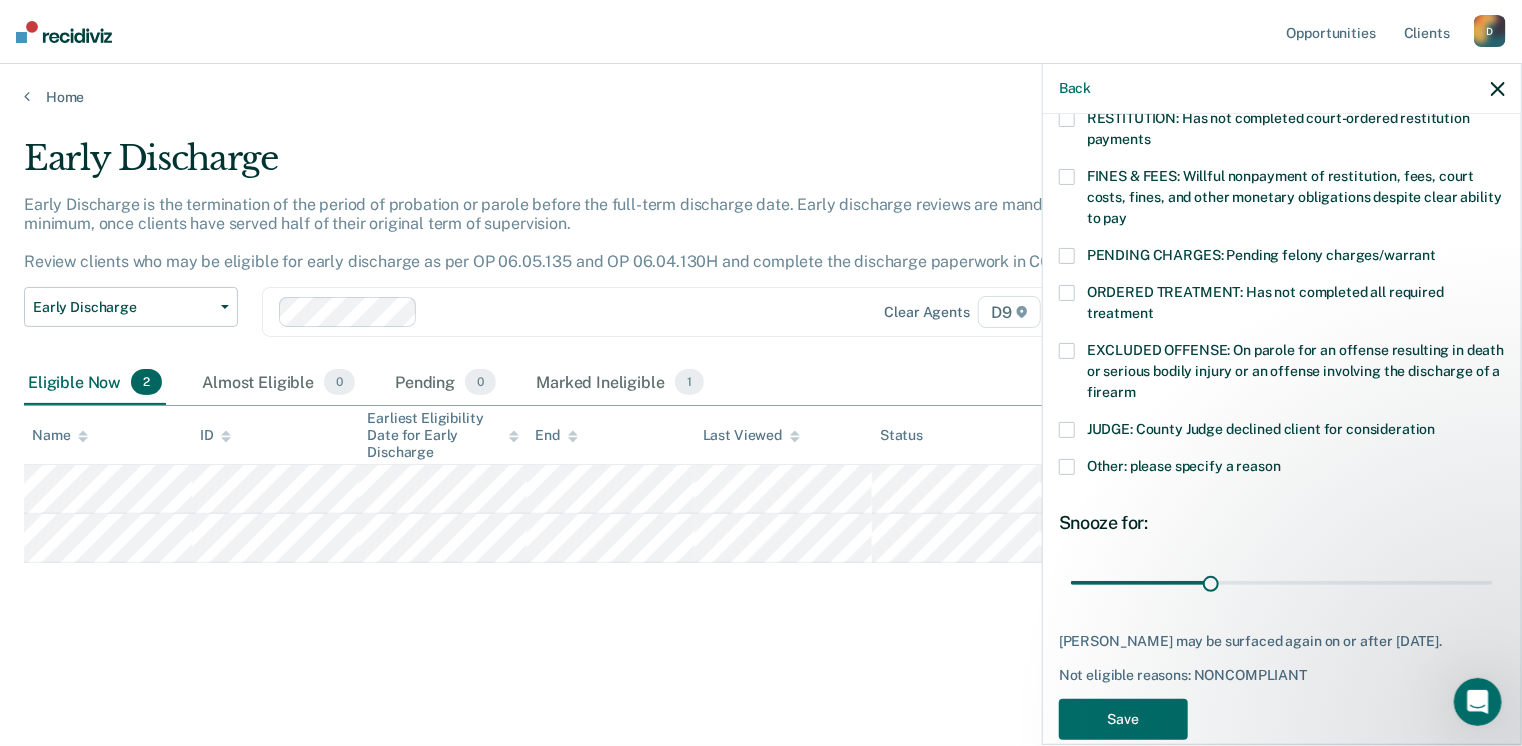 scroll, scrollTop: 551, scrollLeft: 0, axis: vertical 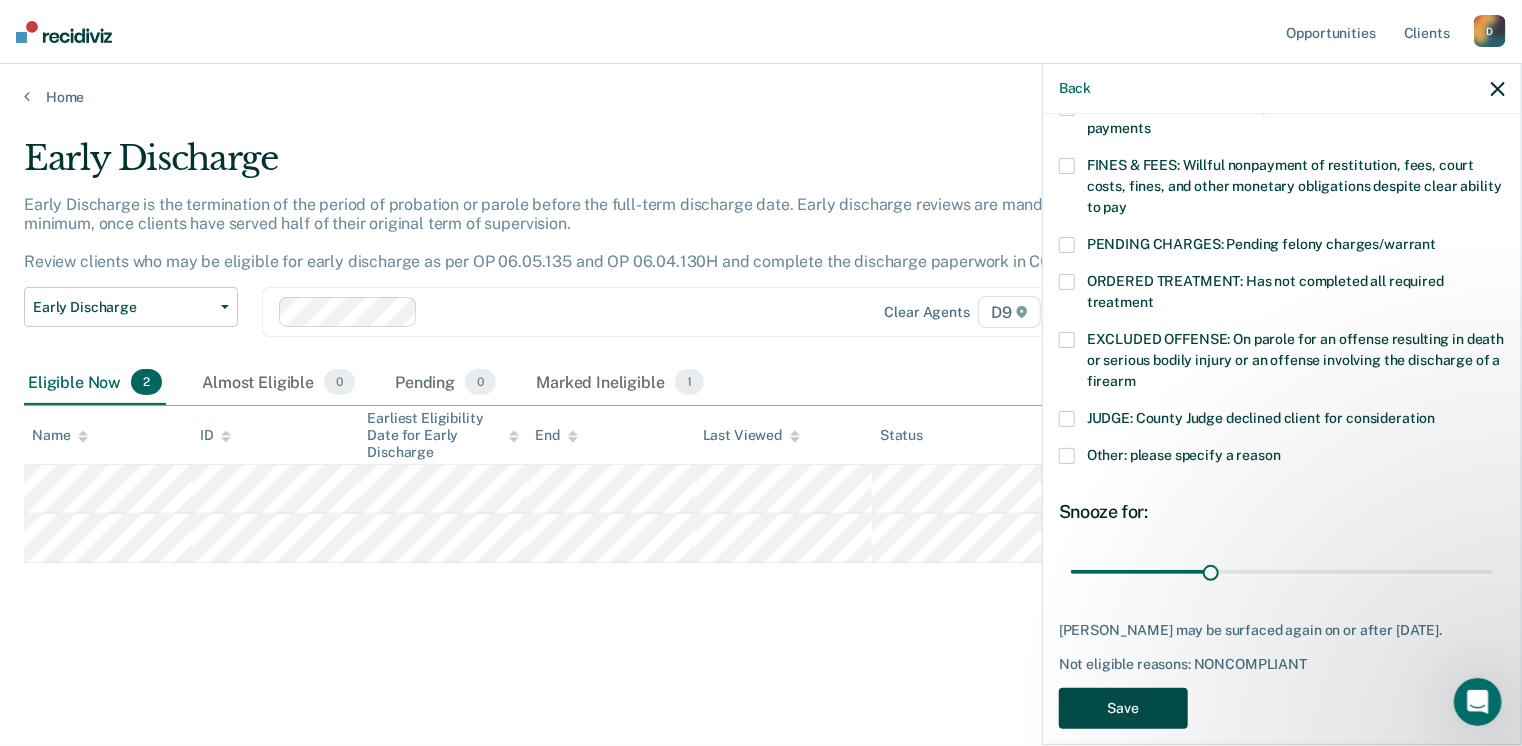 click on "Save" at bounding box center (1123, 708) 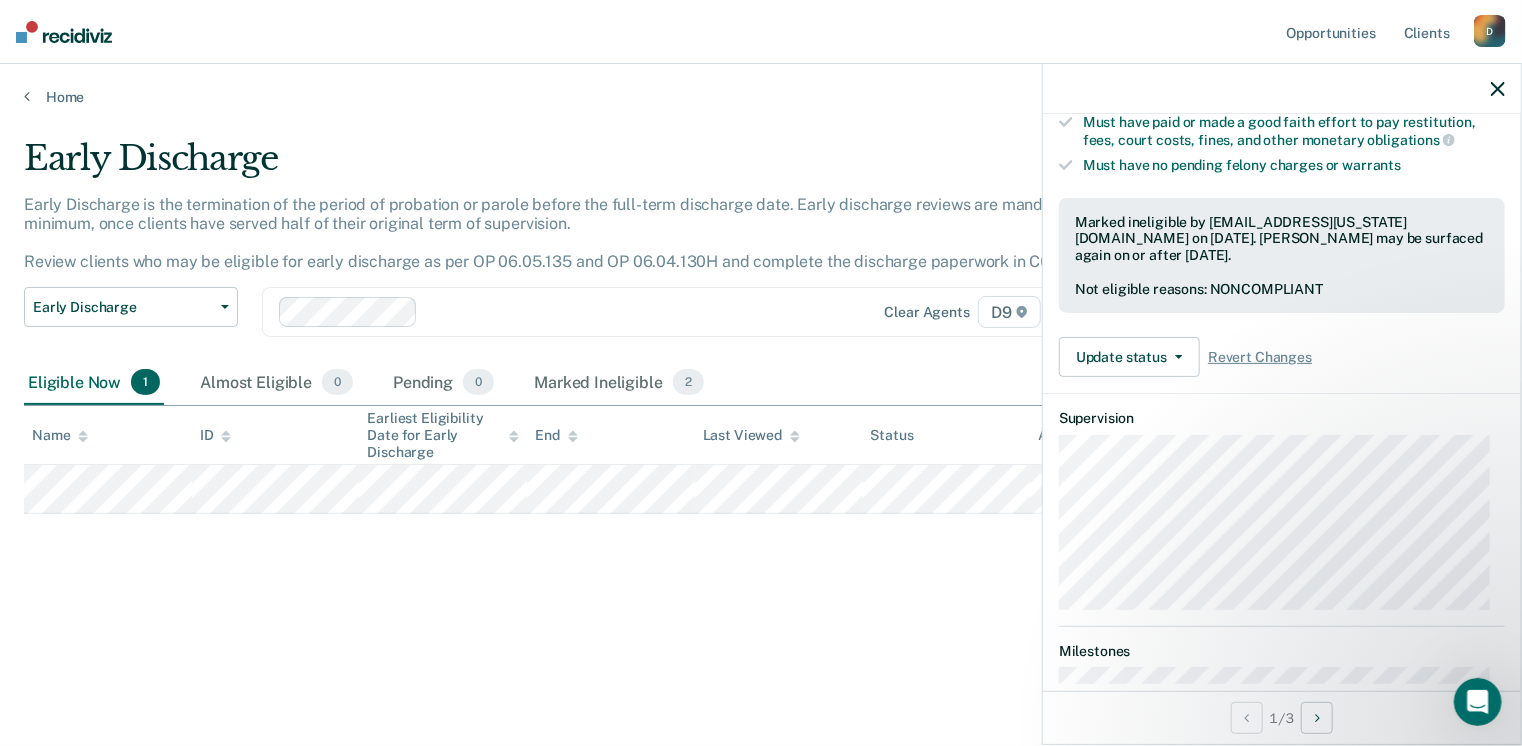 click 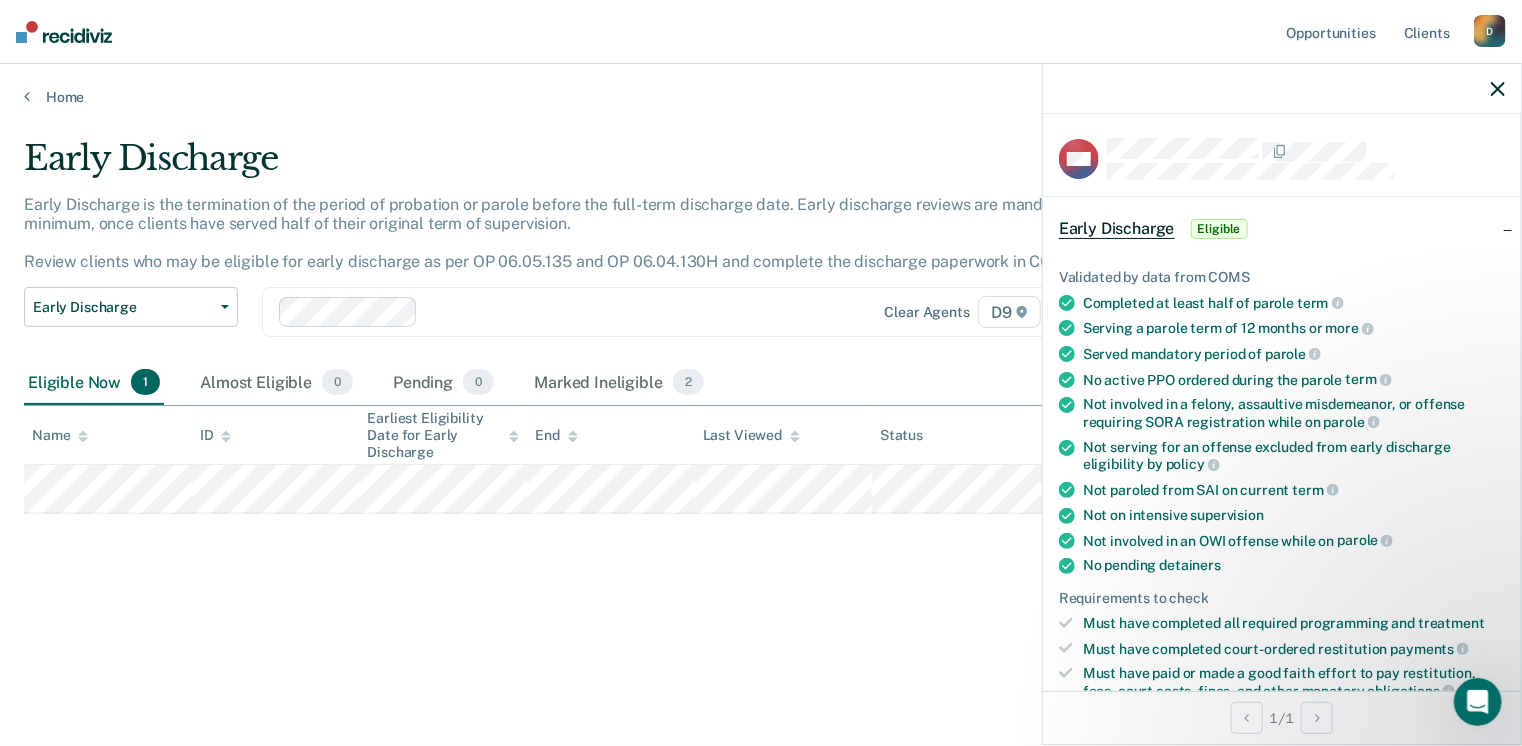 drag, startPoint x: 121, startPoint y: 512, endPoint x: 132, endPoint y: 577, distance: 65.9242 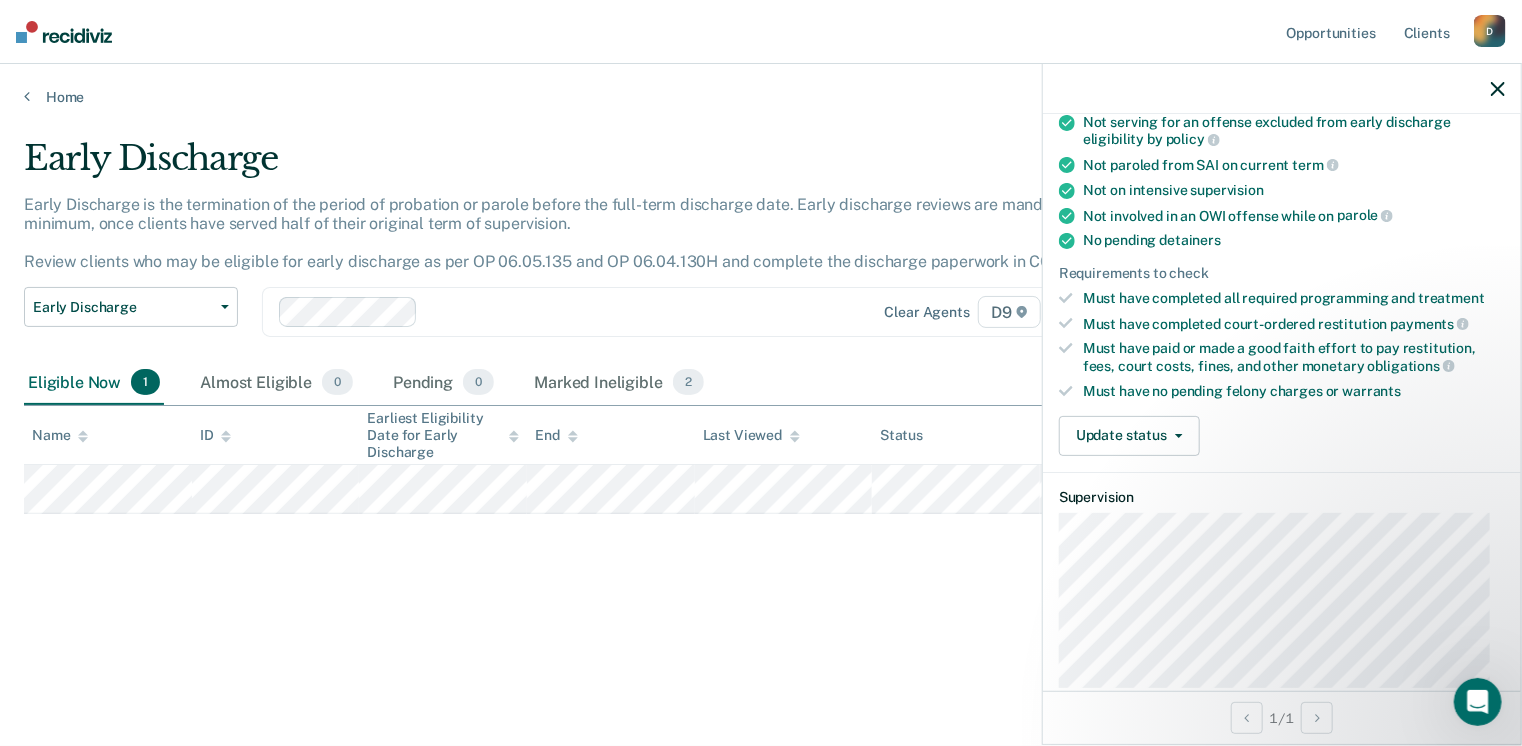 scroll, scrollTop: 320, scrollLeft: 0, axis: vertical 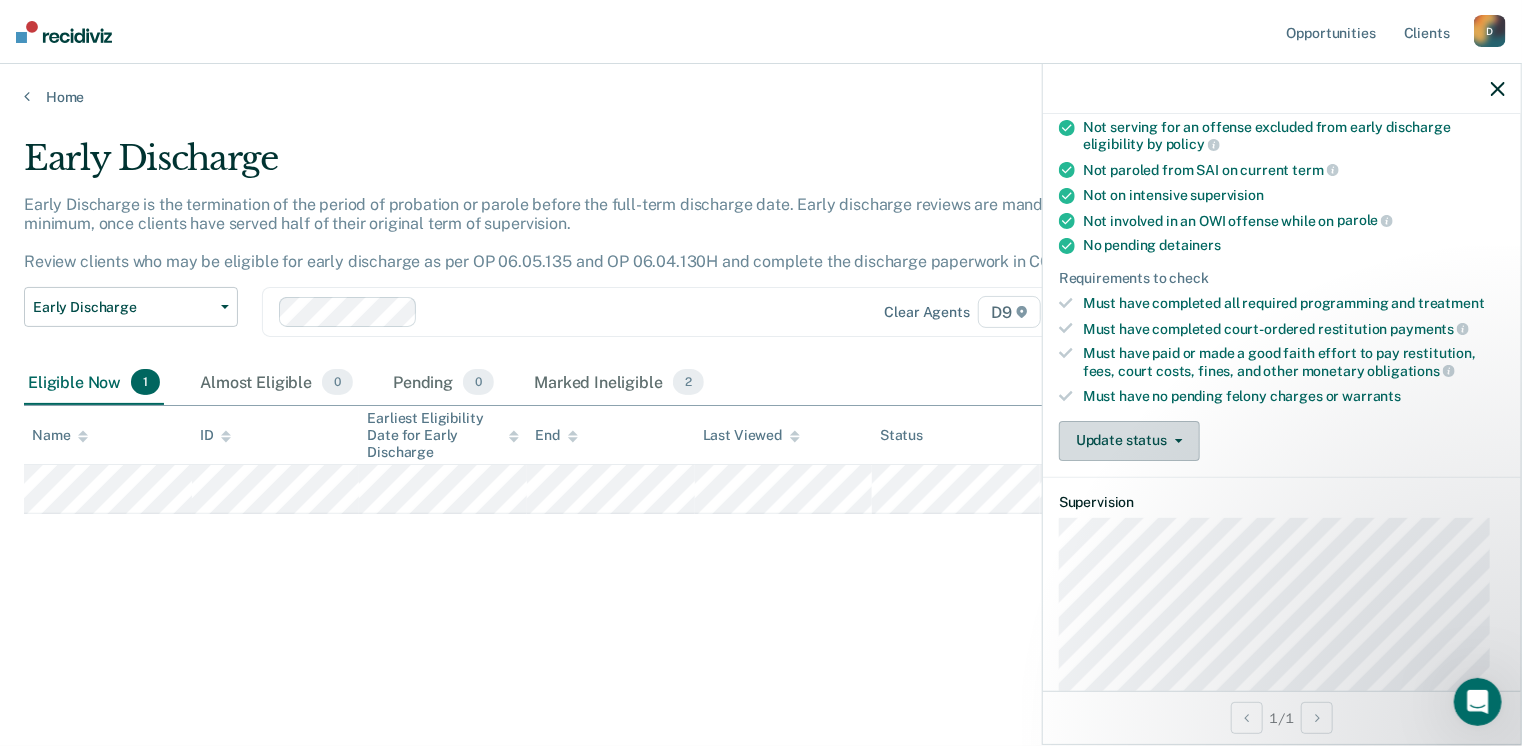 click on "Update status" at bounding box center [1129, 441] 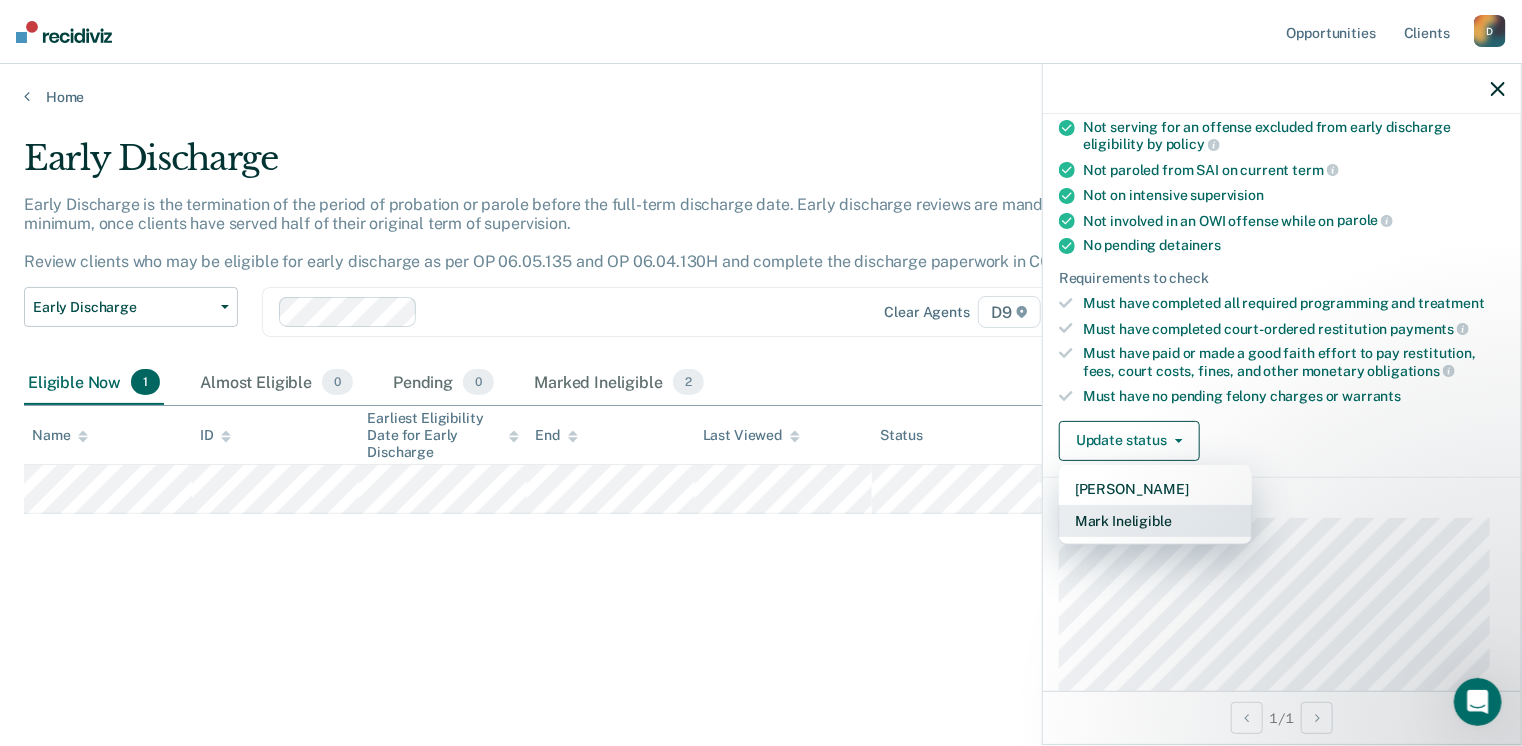 click on "Mark Ineligible" at bounding box center (1155, 521) 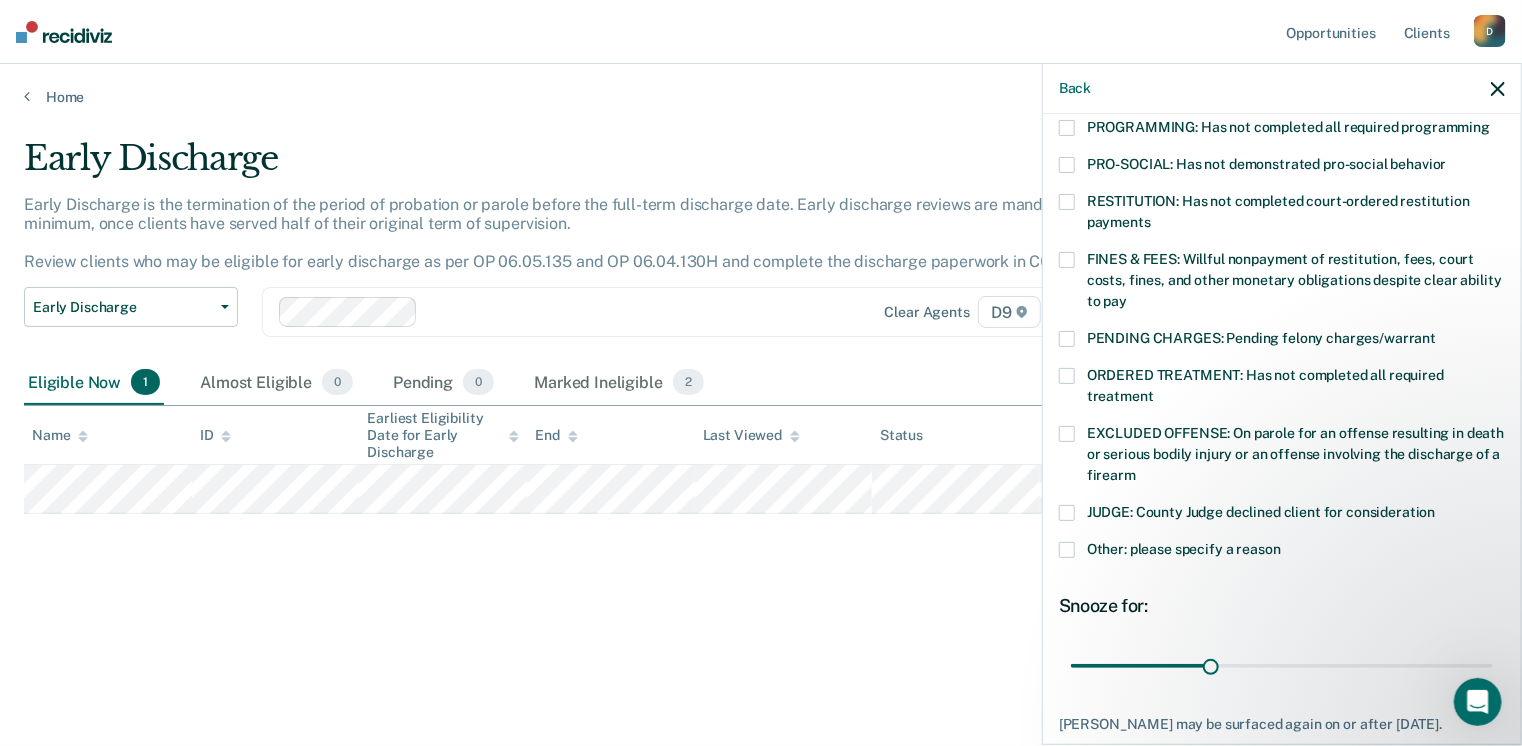 scroll, scrollTop: 520, scrollLeft: 0, axis: vertical 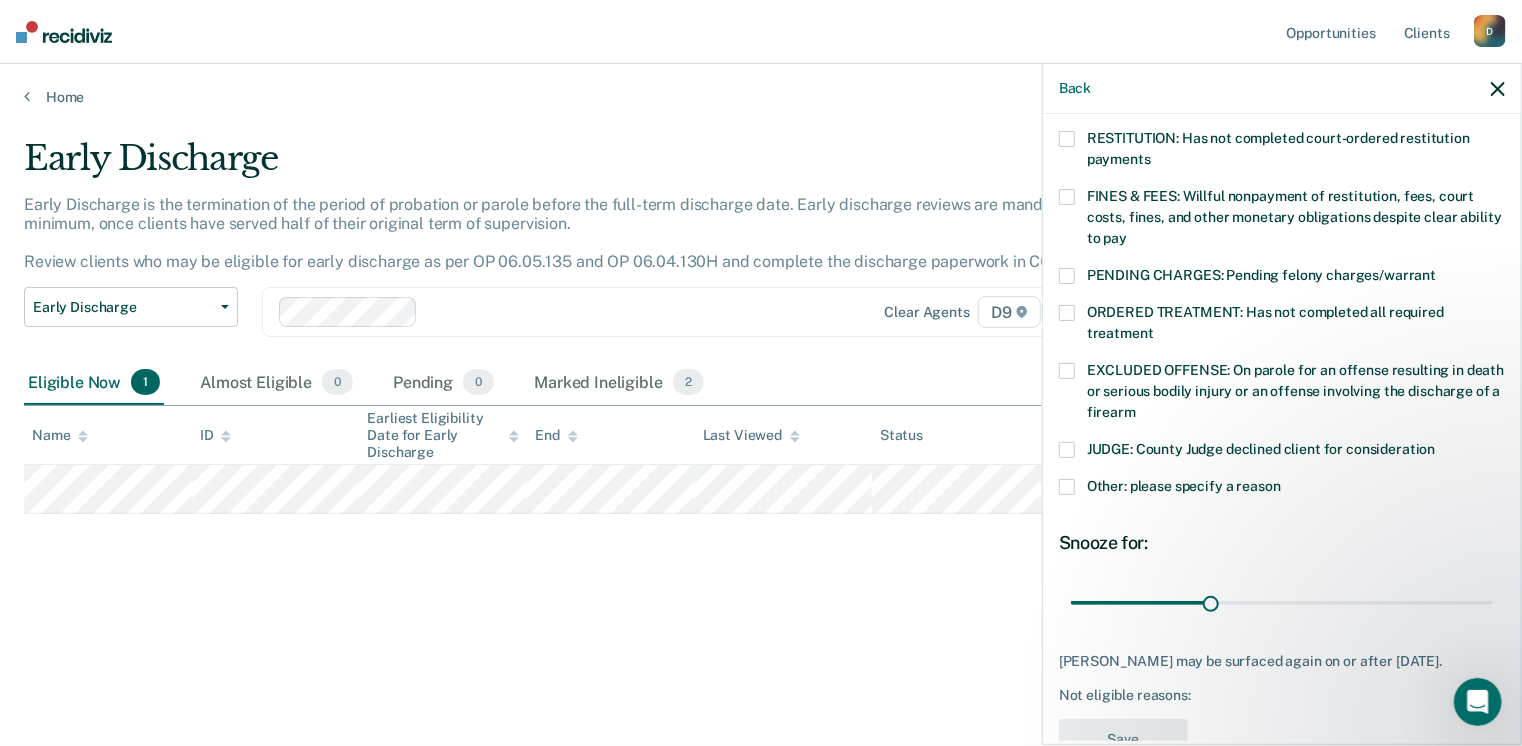 click at bounding box center (1067, 487) 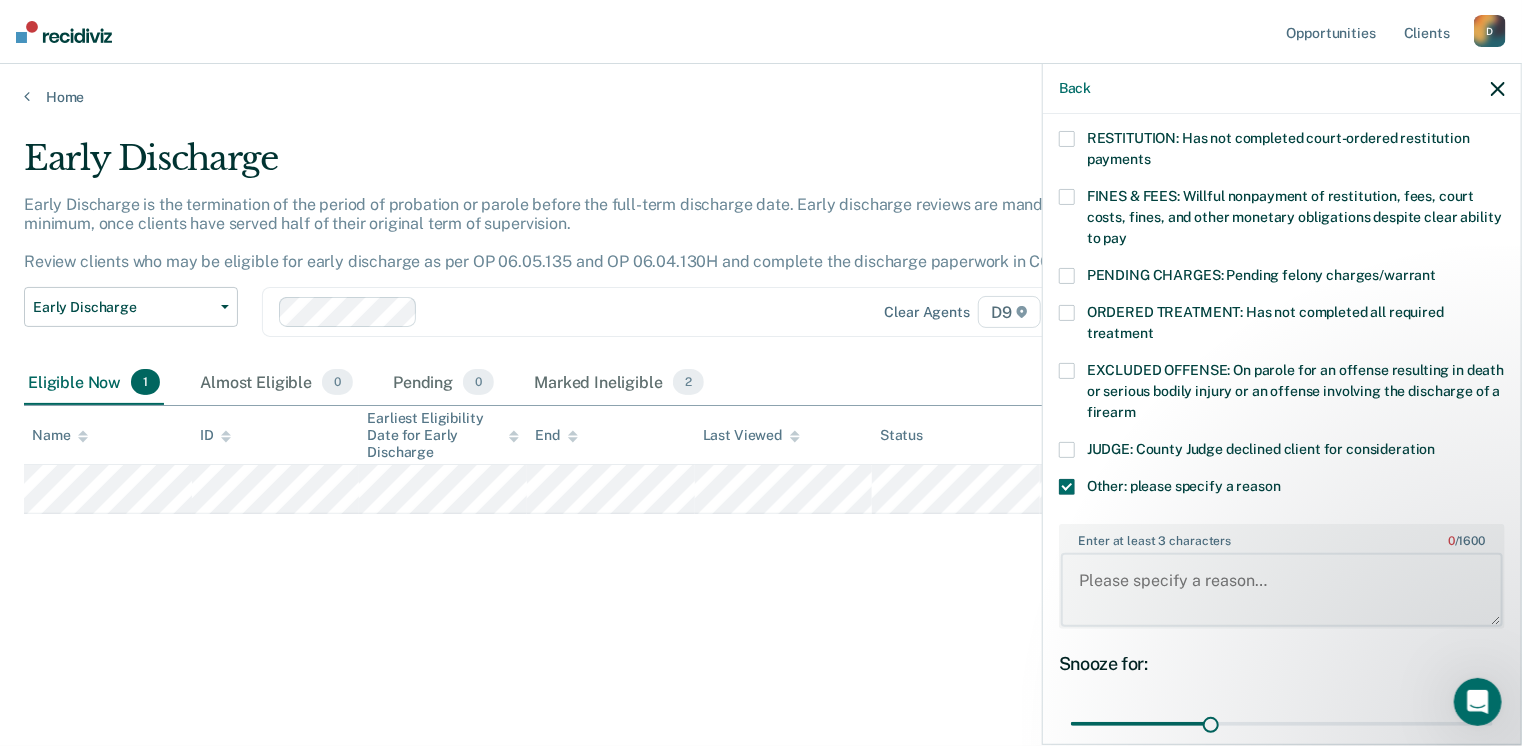 click on "Enter at least 3 characters 0  /  1600" at bounding box center [1282, 590] 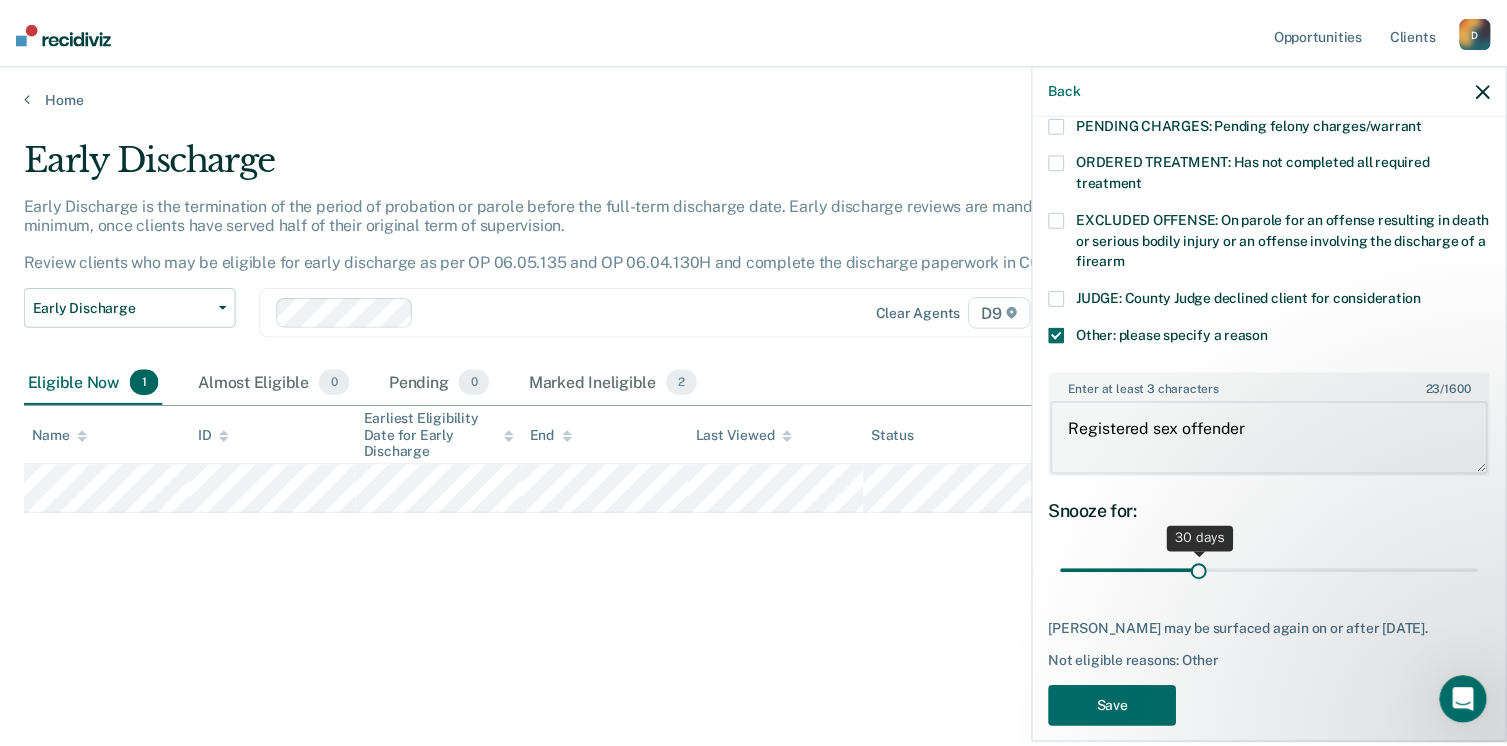 scroll, scrollTop: 687, scrollLeft: 0, axis: vertical 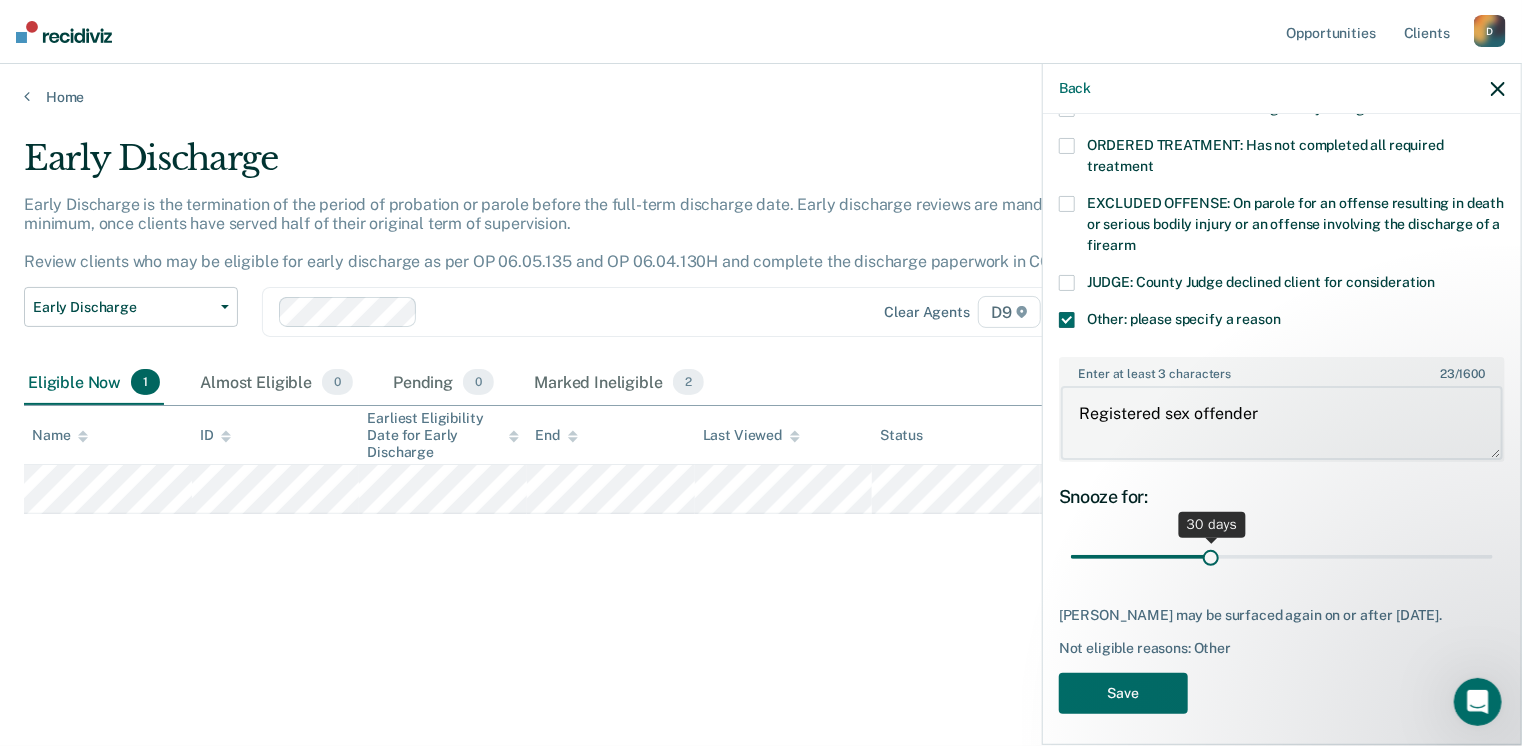 type on "Registered sex offender" 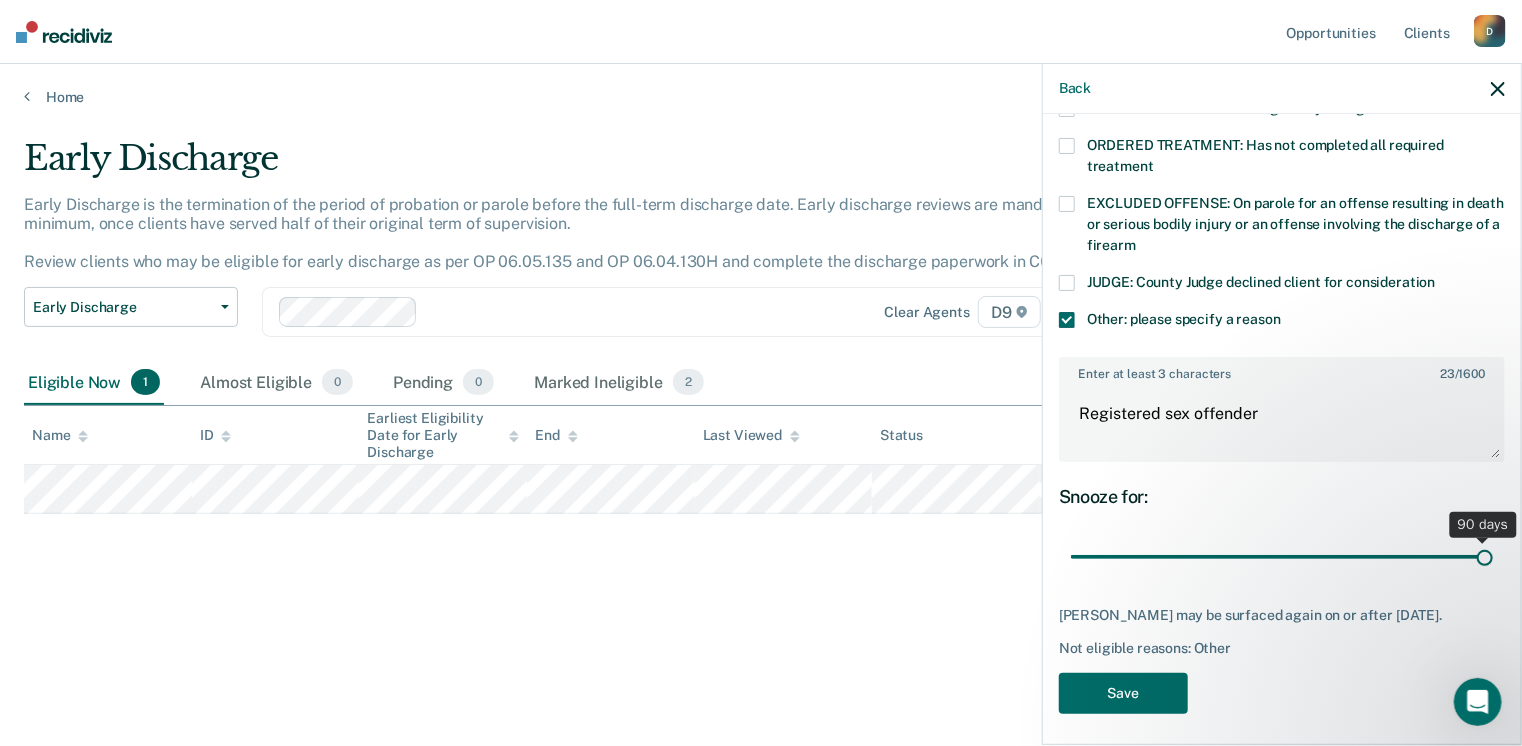 drag, startPoint x: 1207, startPoint y: 531, endPoint x: 1528, endPoint y: 540, distance: 321.12613 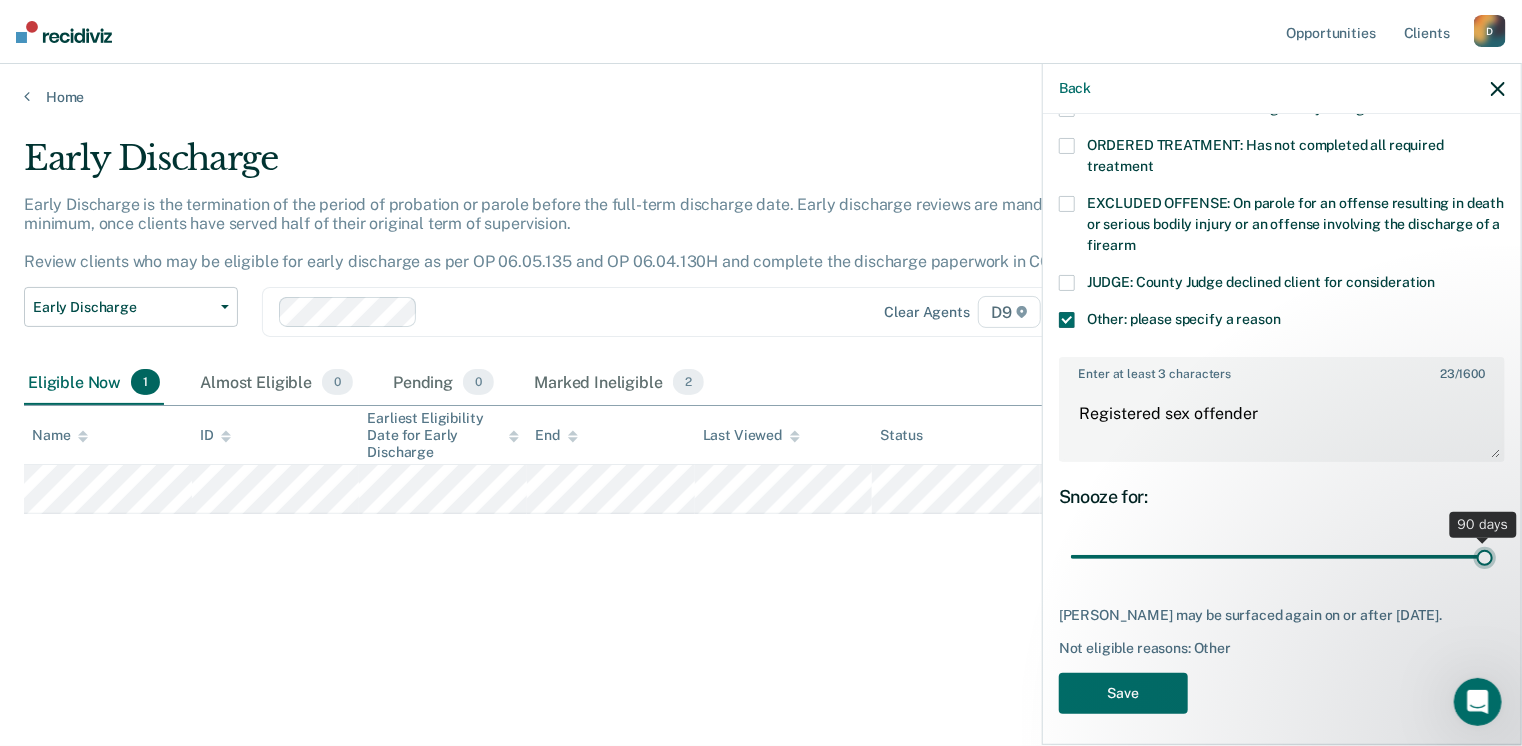 type on "90" 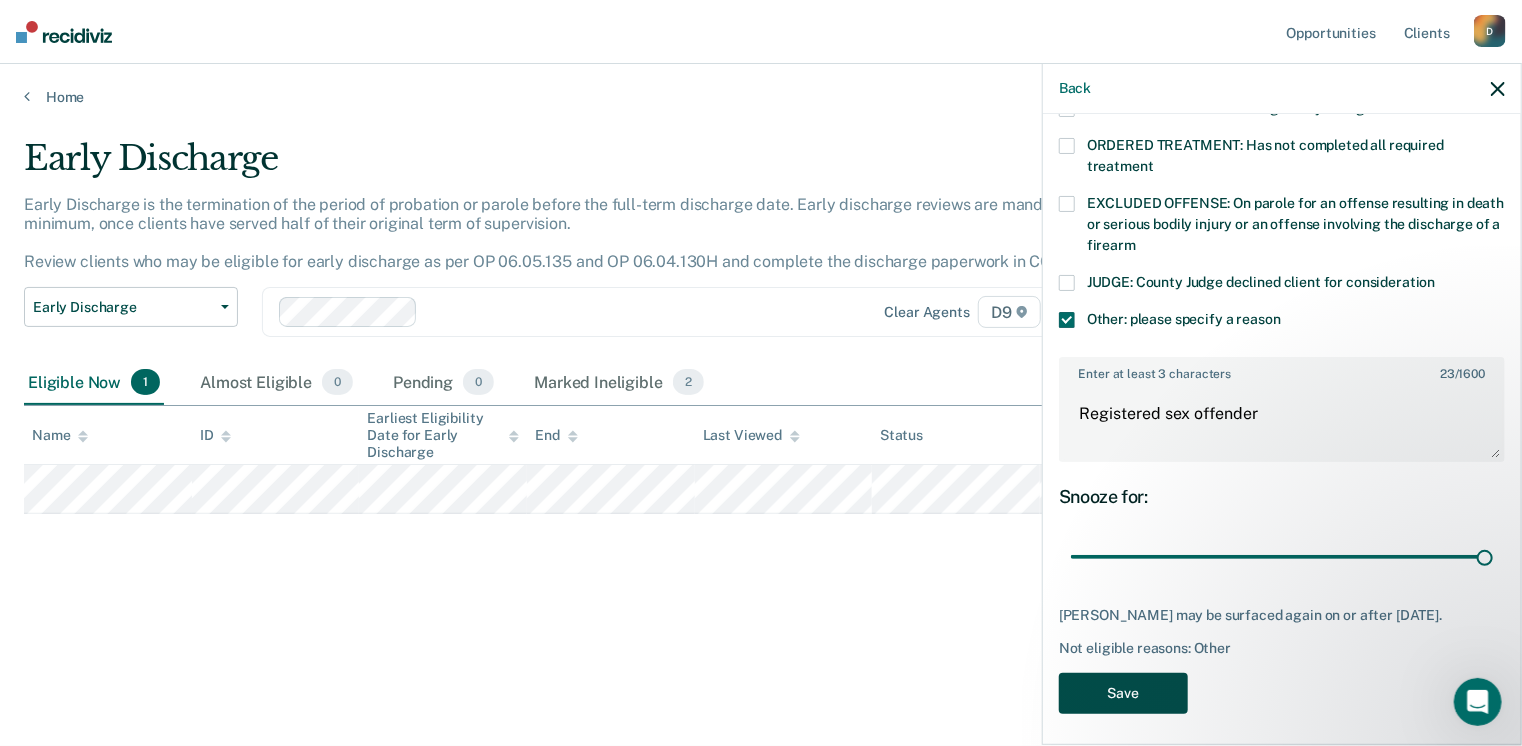click on "Save" at bounding box center [1123, 693] 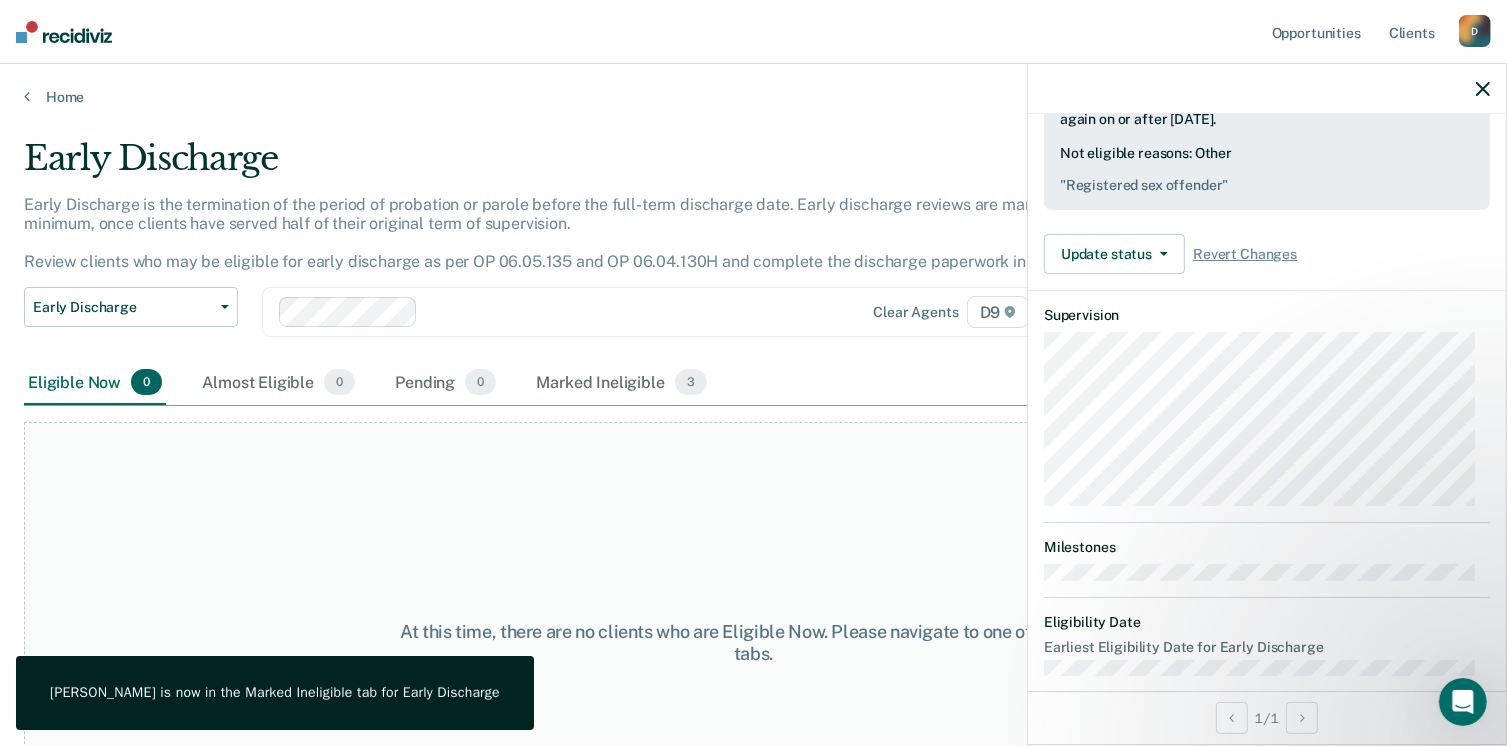 scroll, scrollTop: 0, scrollLeft: 0, axis: both 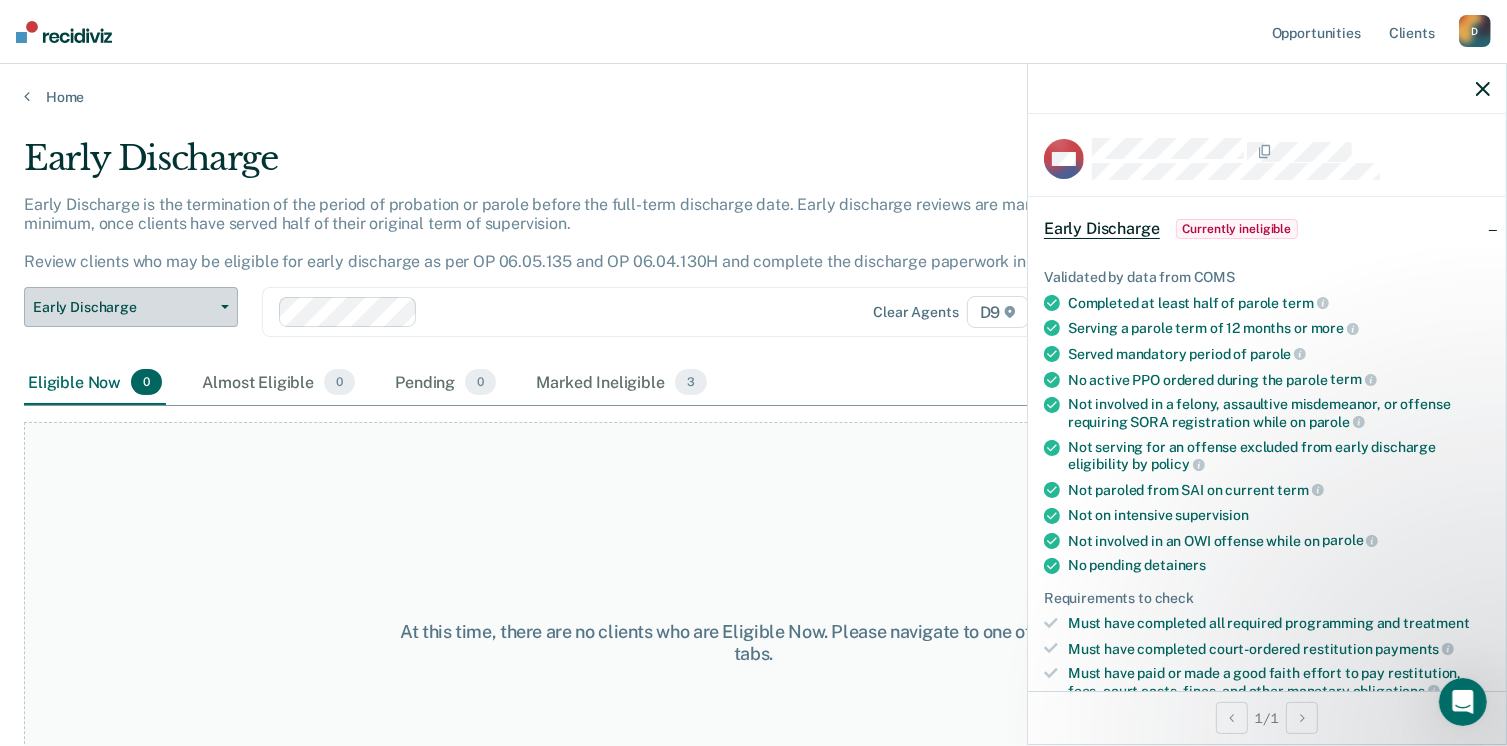 click on "Early Discharge" at bounding box center [123, 307] 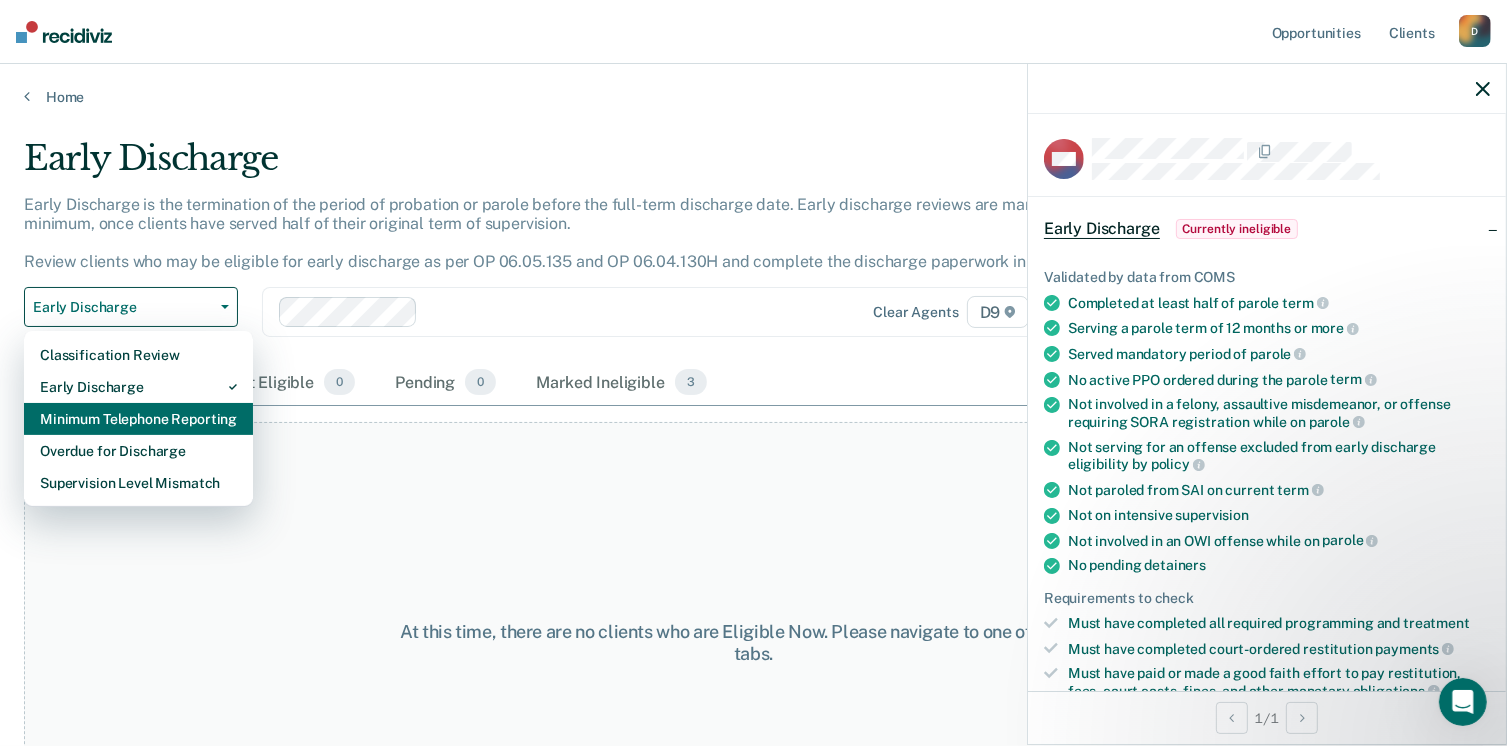 click on "Minimum Telephone Reporting" at bounding box center (138, 419) 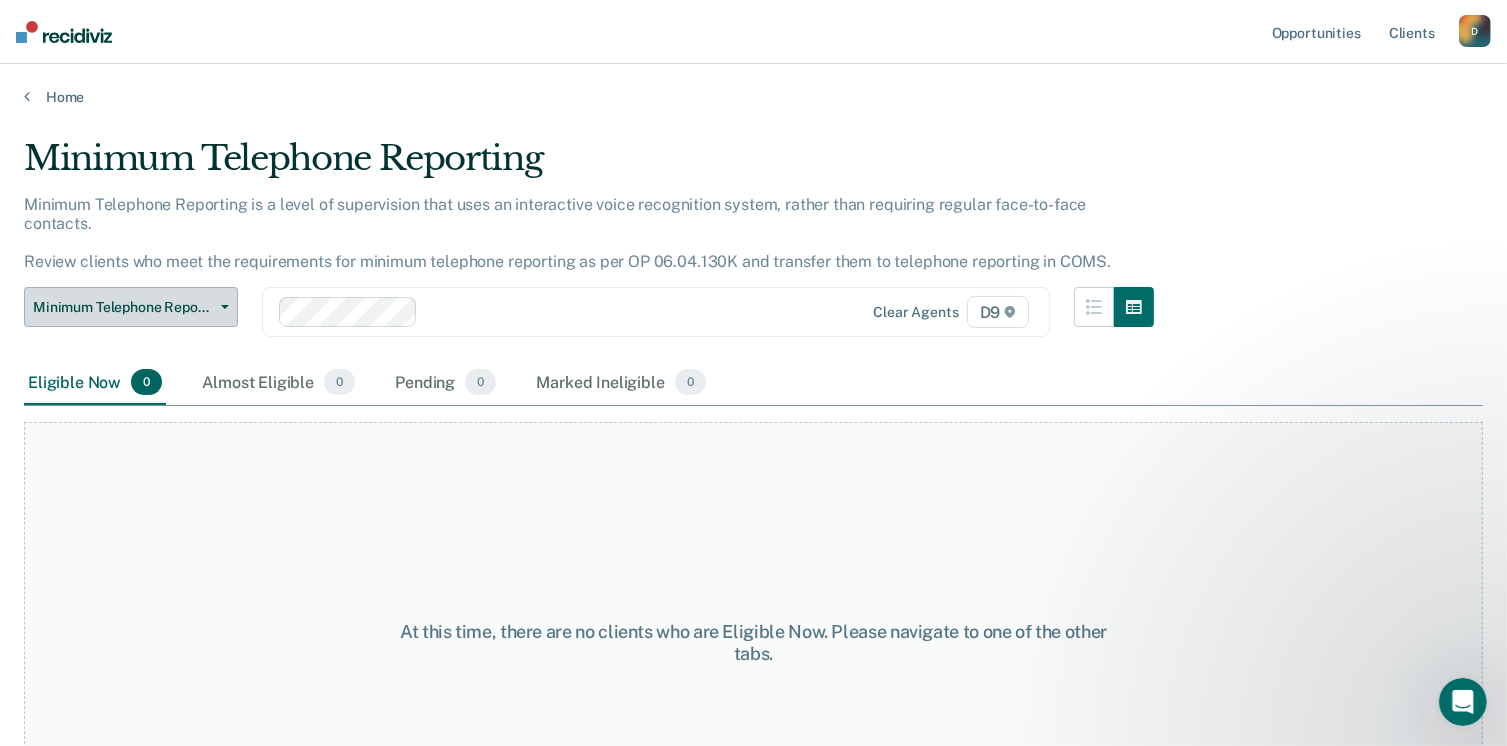 click on "Minimum Telephone Reporting" at bounding box center (123, 307) 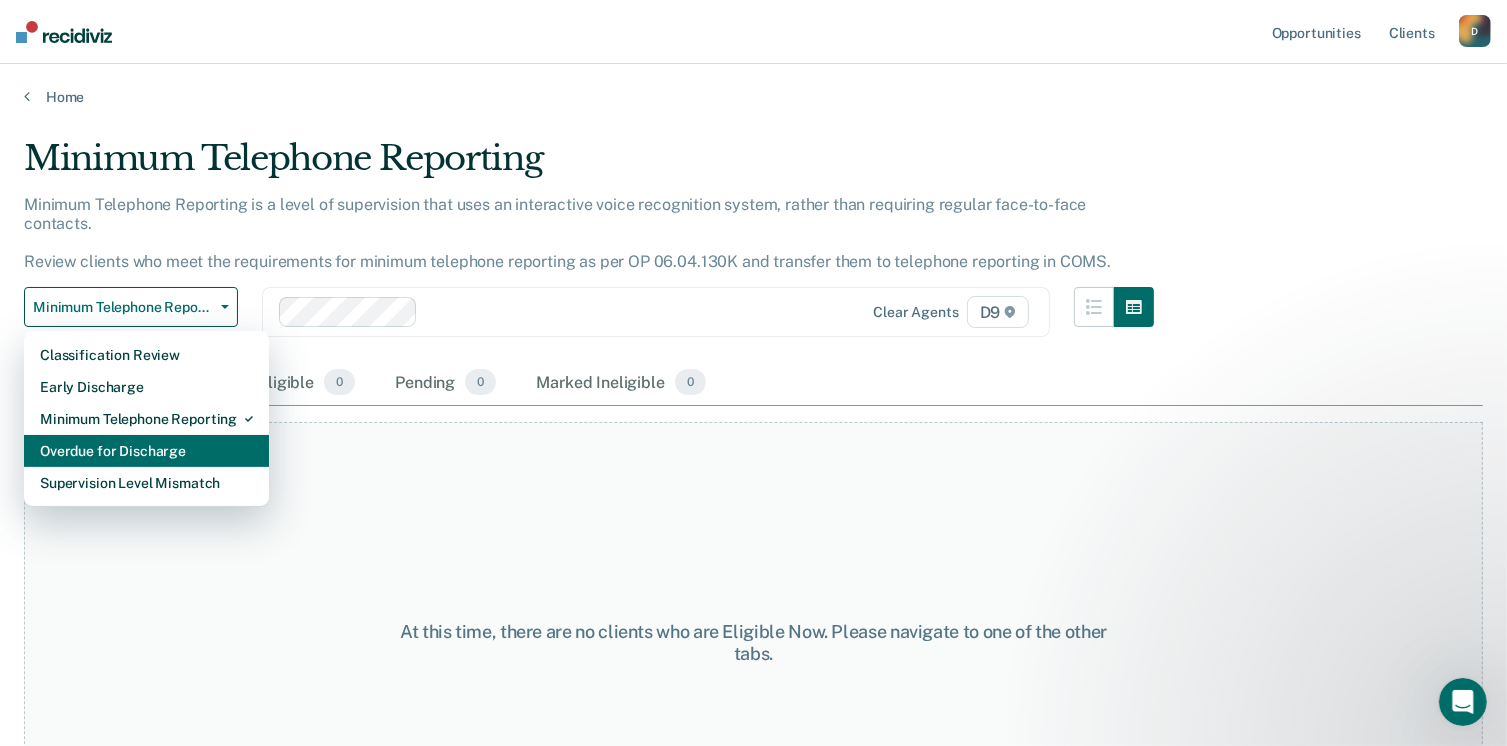 click on "Overdue for Discharge" at bounding box center (146, 451) 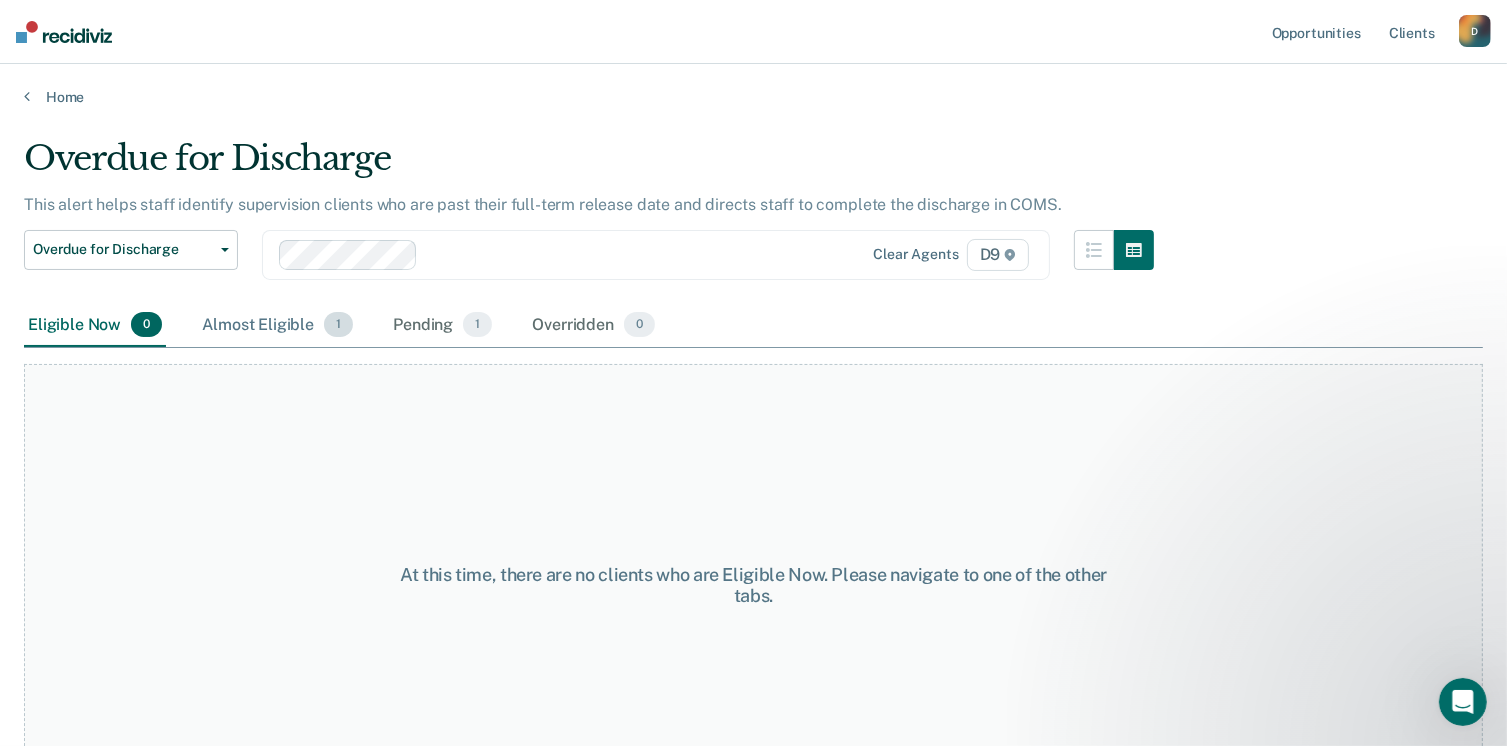 click on "Almost Eligible 1" at bounding box center [277, 326] 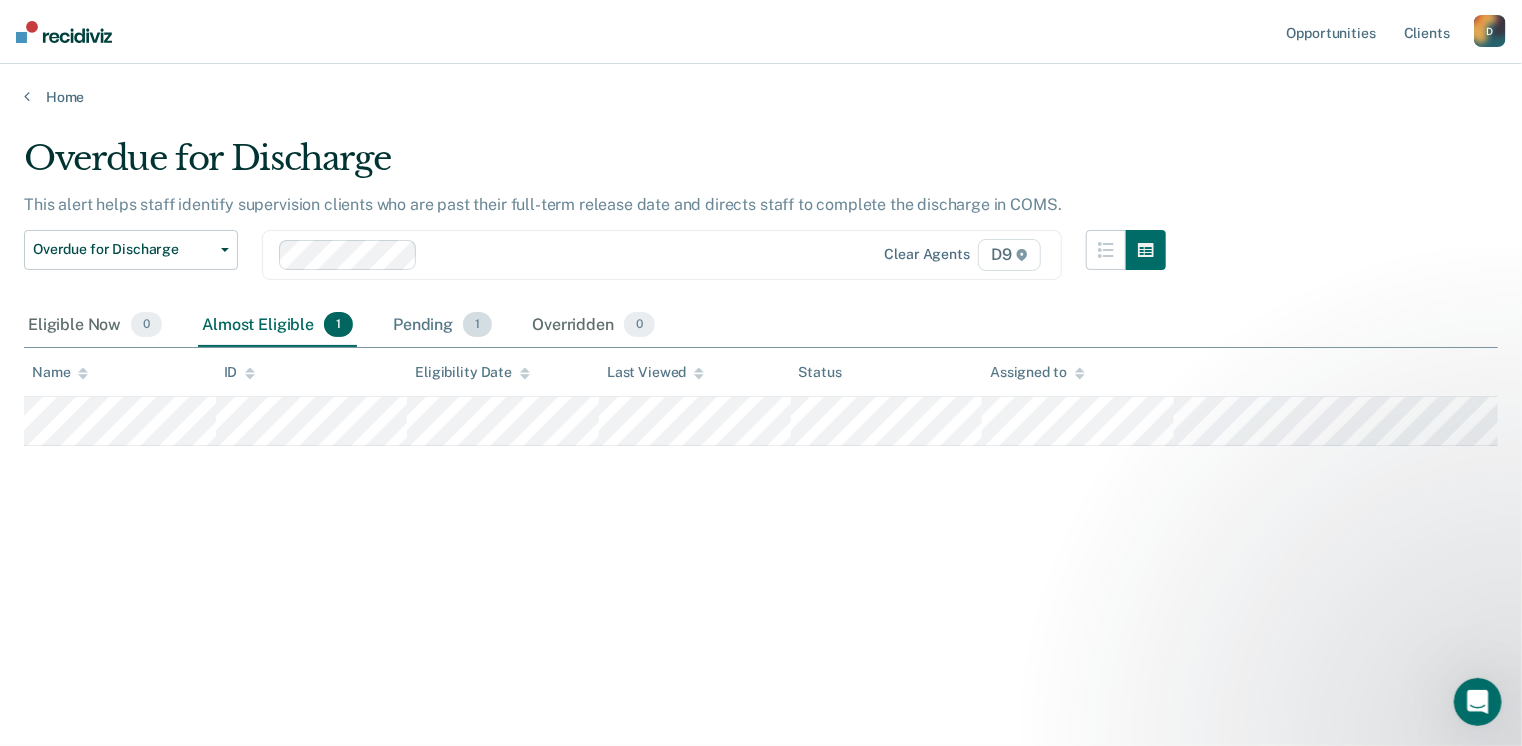 click on "Pending 1" at bounding box center [442, 326] 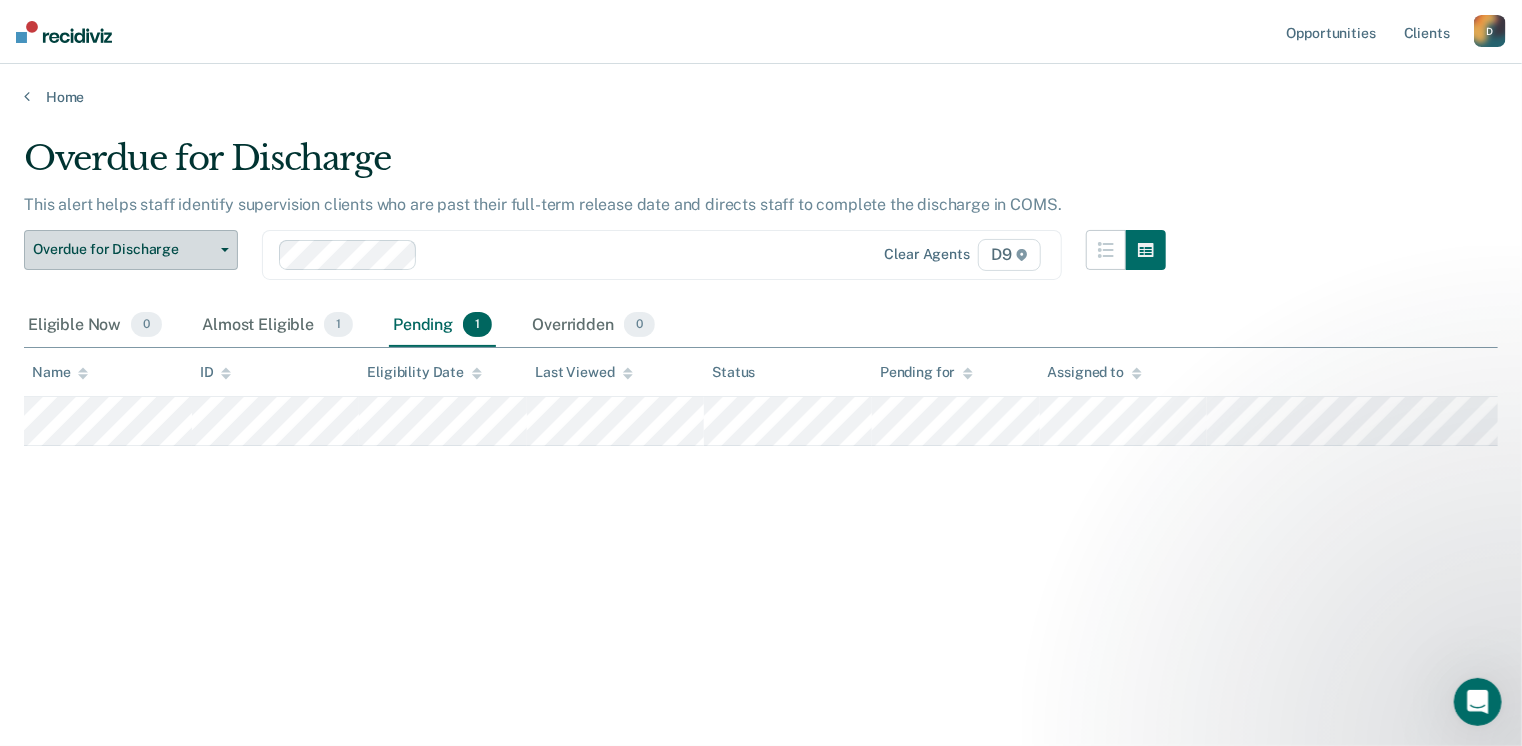 click on "Overdue for Discharge" at bounding box center [123, 249] 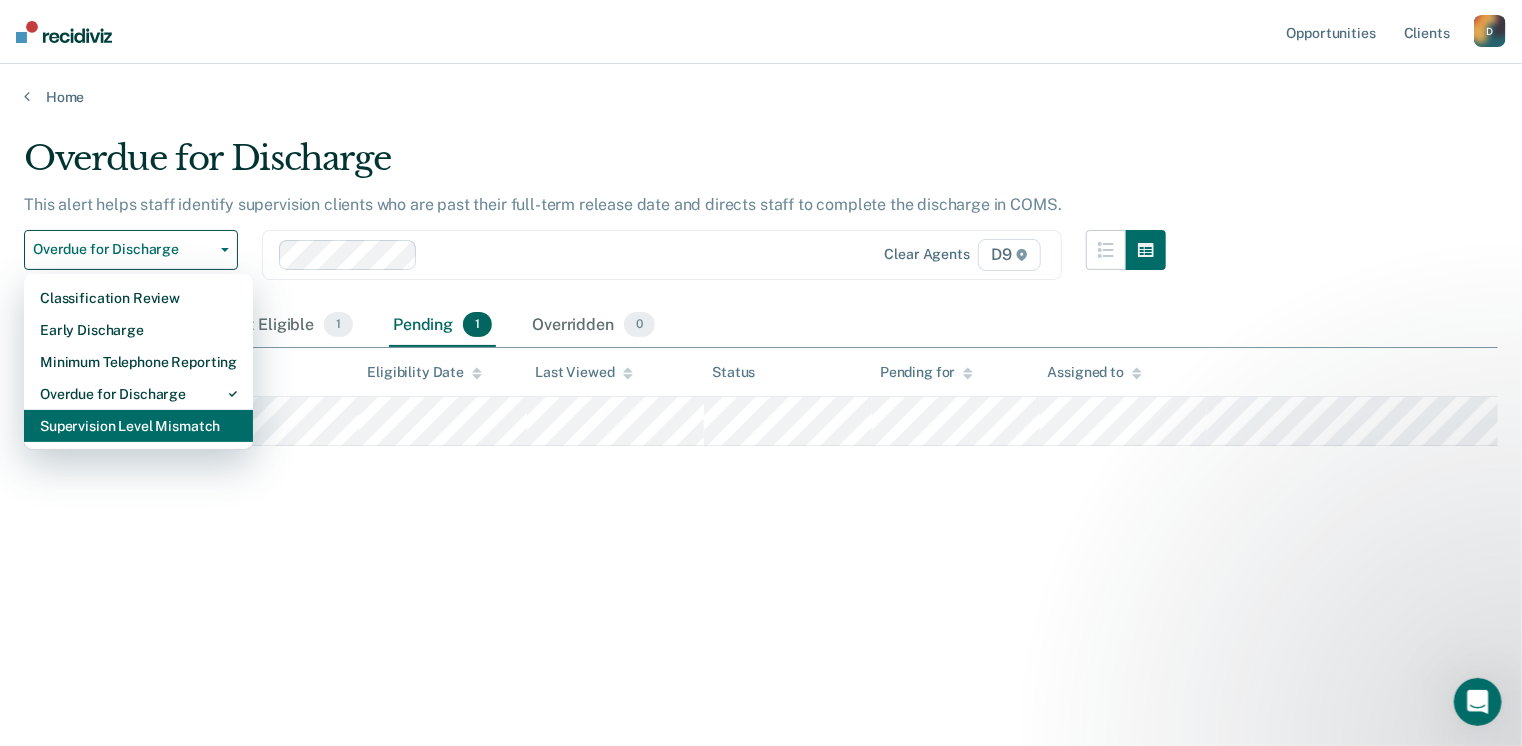 click on "Supervision Level Mismatch" at bounding box center (138, 426) 